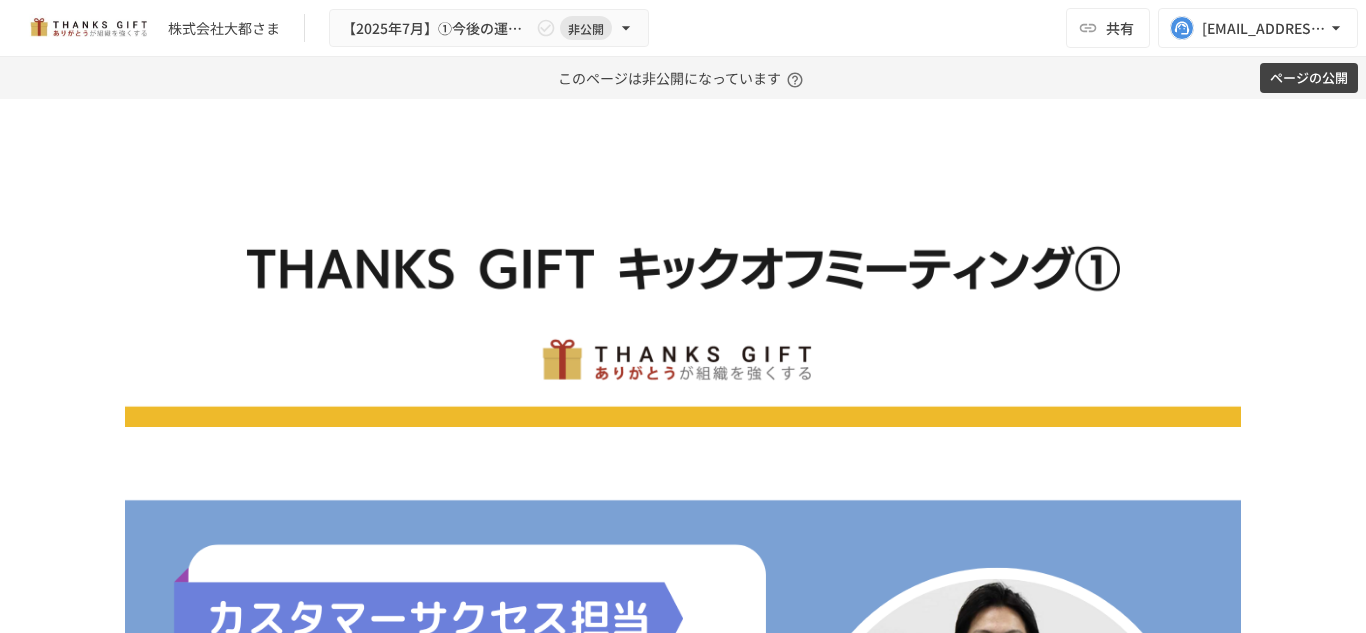 scroll, scrollTop: 0, scrollLeft: 0, axis: both 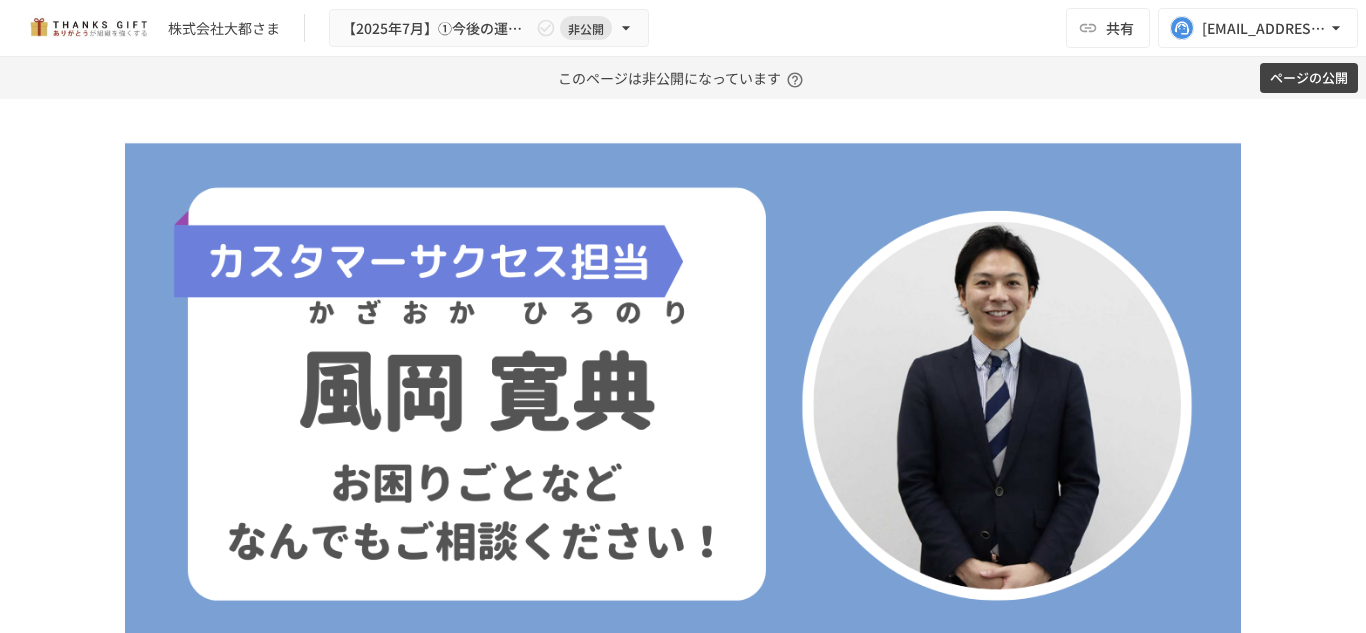 click at bounding box center [683, 394] 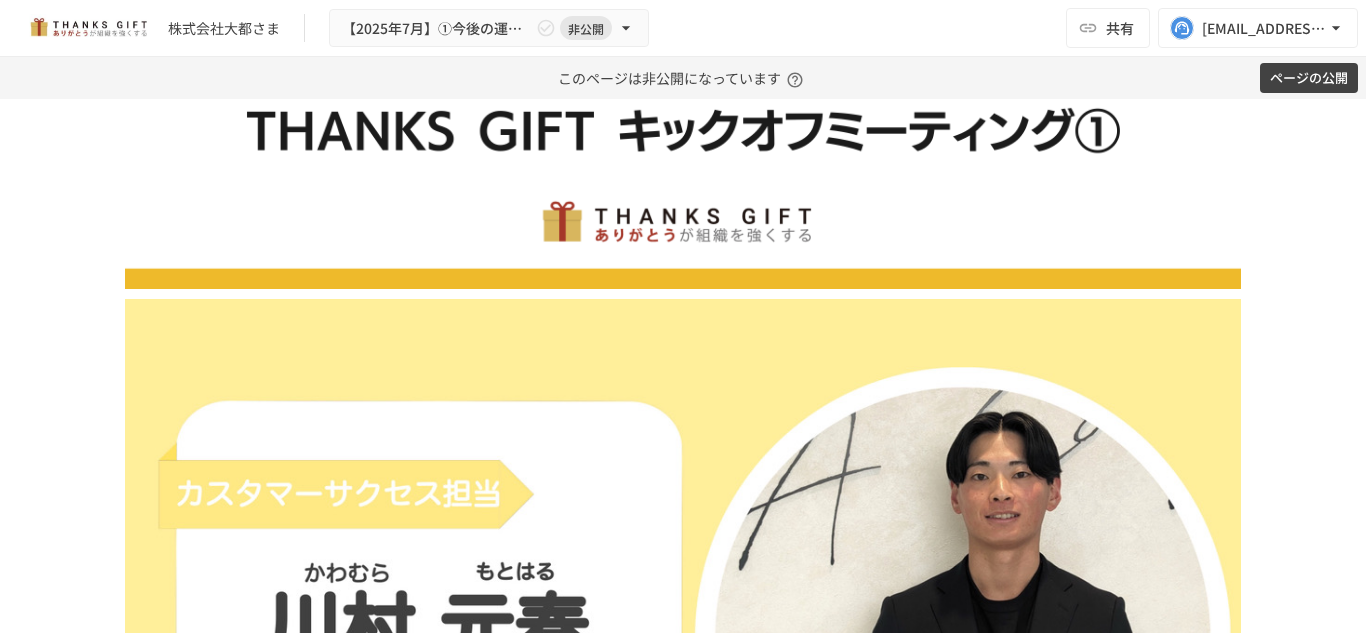 scroll, scrollTop: 134, scrollLeft: 0, axis: vertical 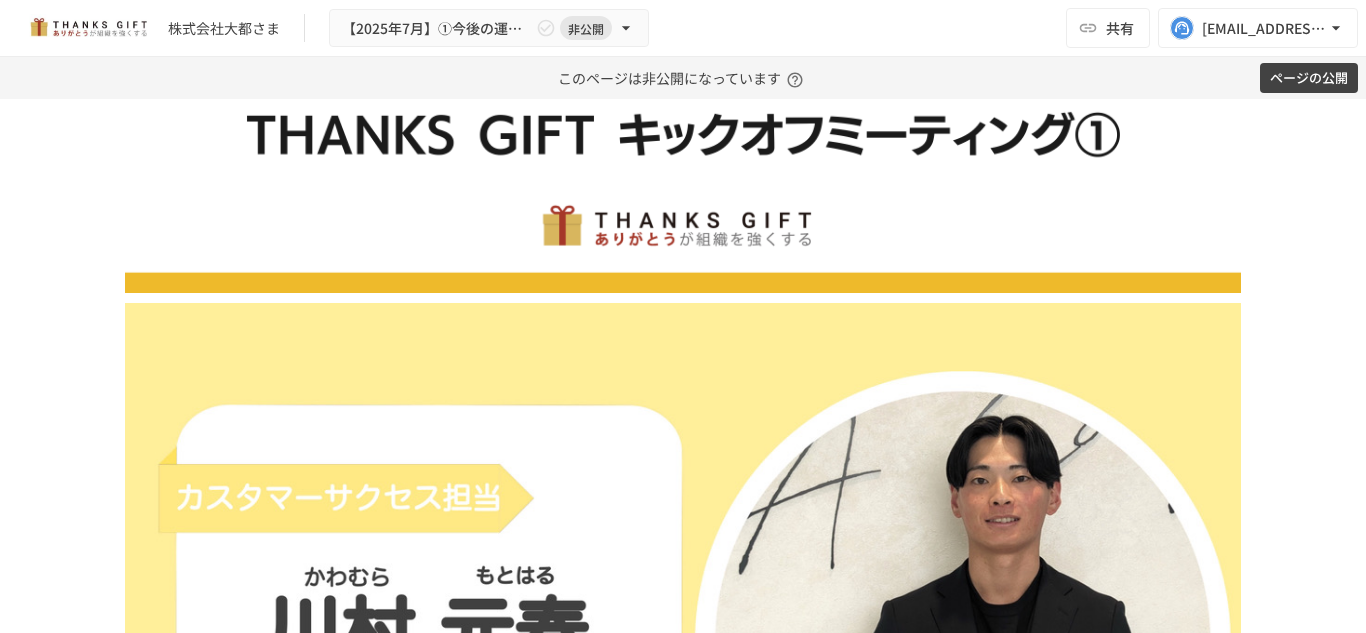 click at bounding box center (683, 624) 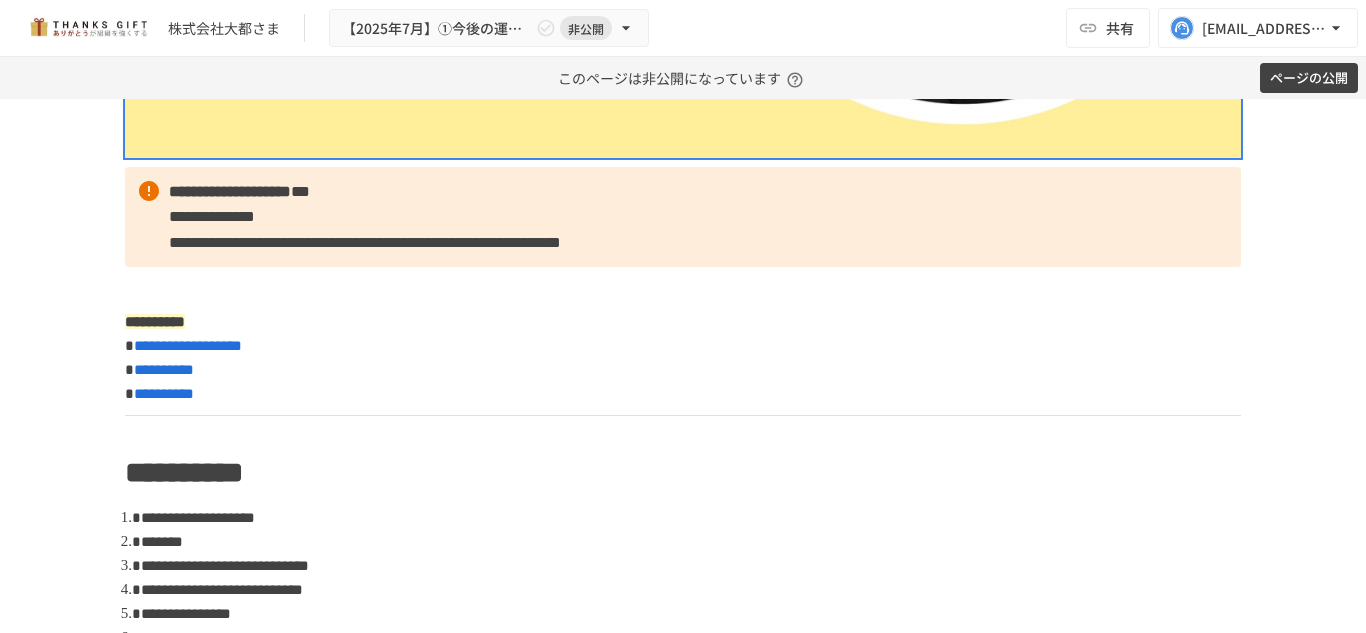 scroll, scrollTop: 922, scrollLeft: 0, axis: vertical 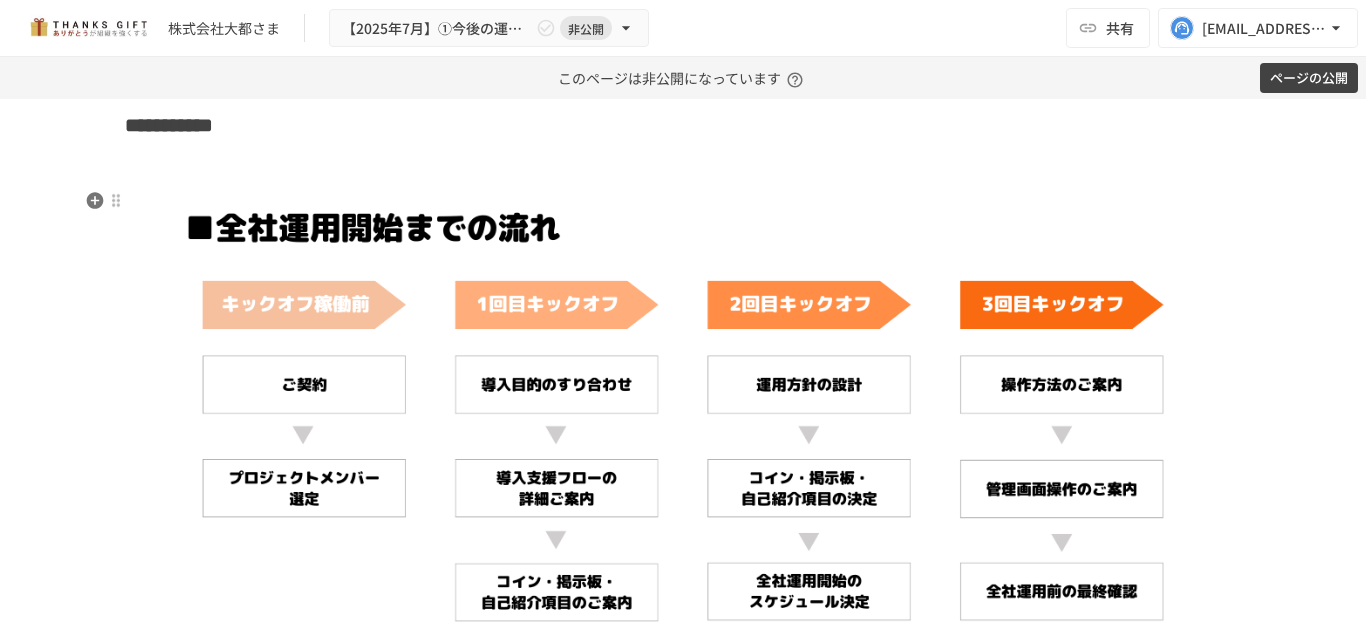 click at bounding box center [683, 465] 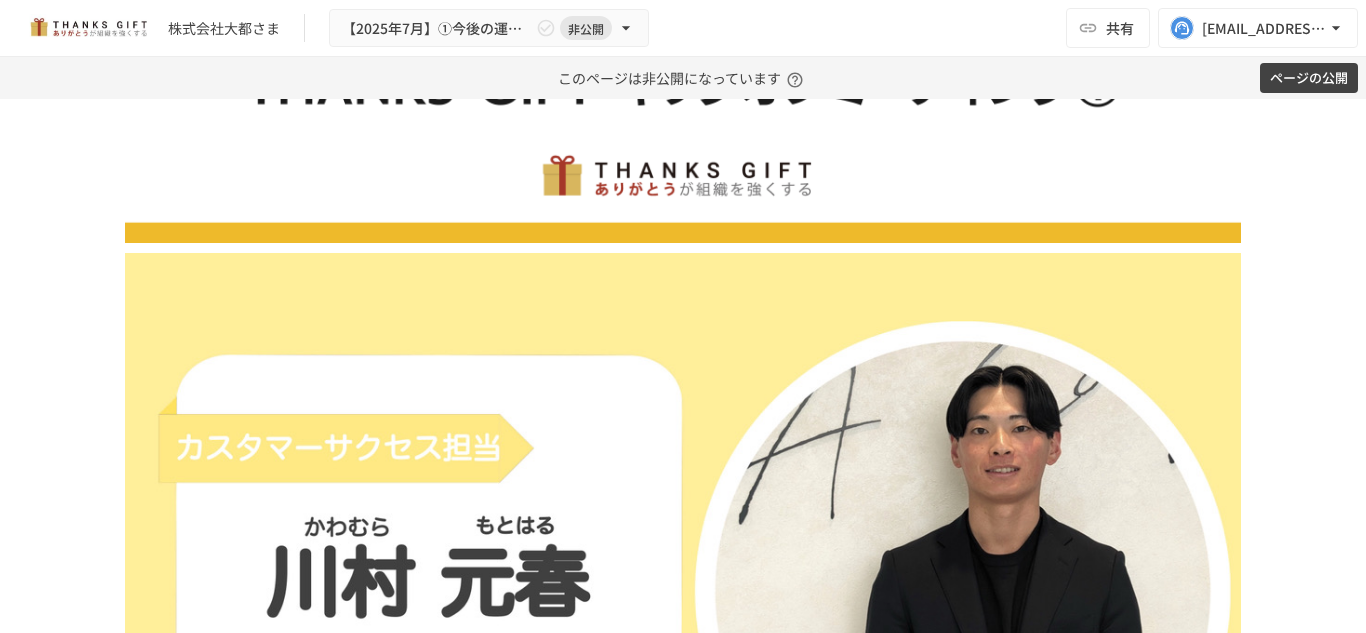 scroll, scrollTop: 0, scrollLeft: 0, axis: both 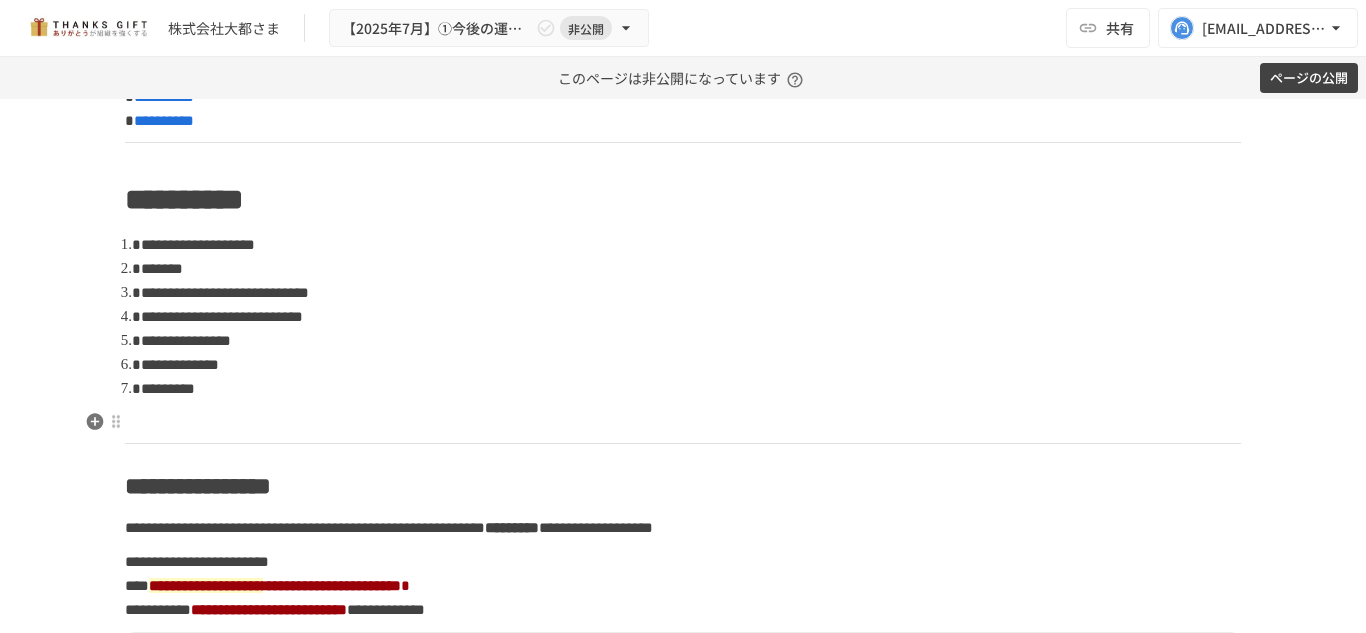 click at bounding box center [683, 422] 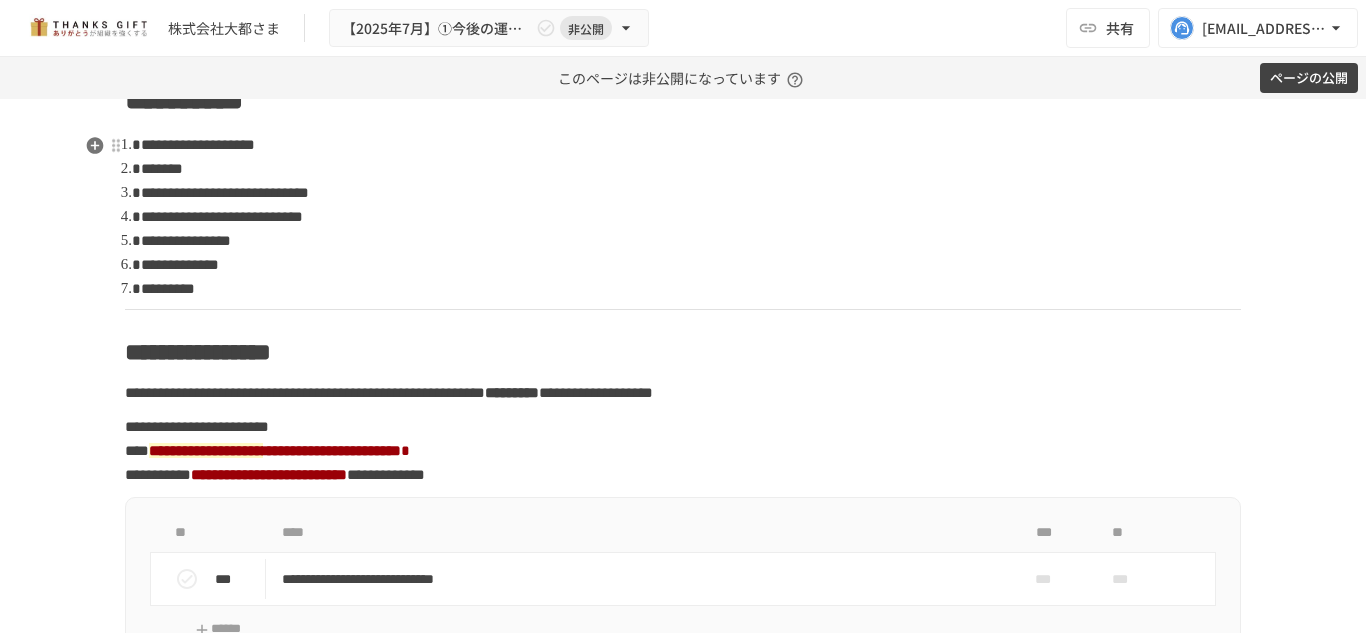scroll, scrollTop: 1296, scrollLeft: 0, axis: vertical 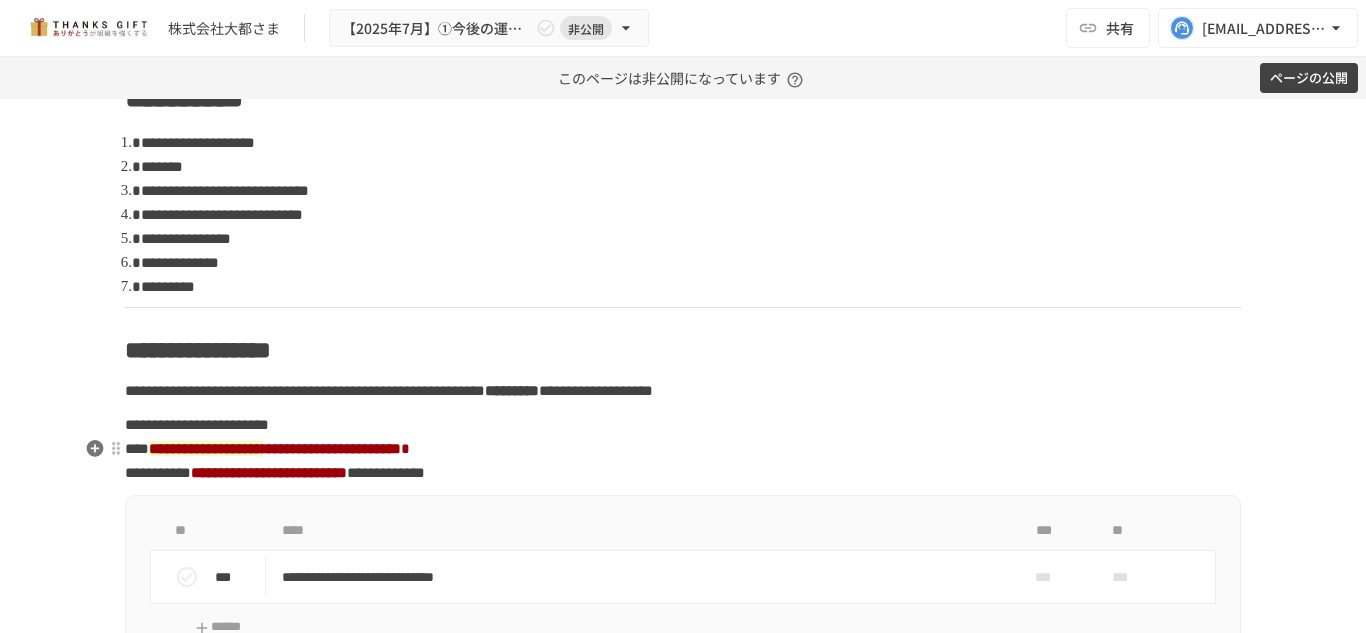 click on "**********" at bounding box center [683, 6009] 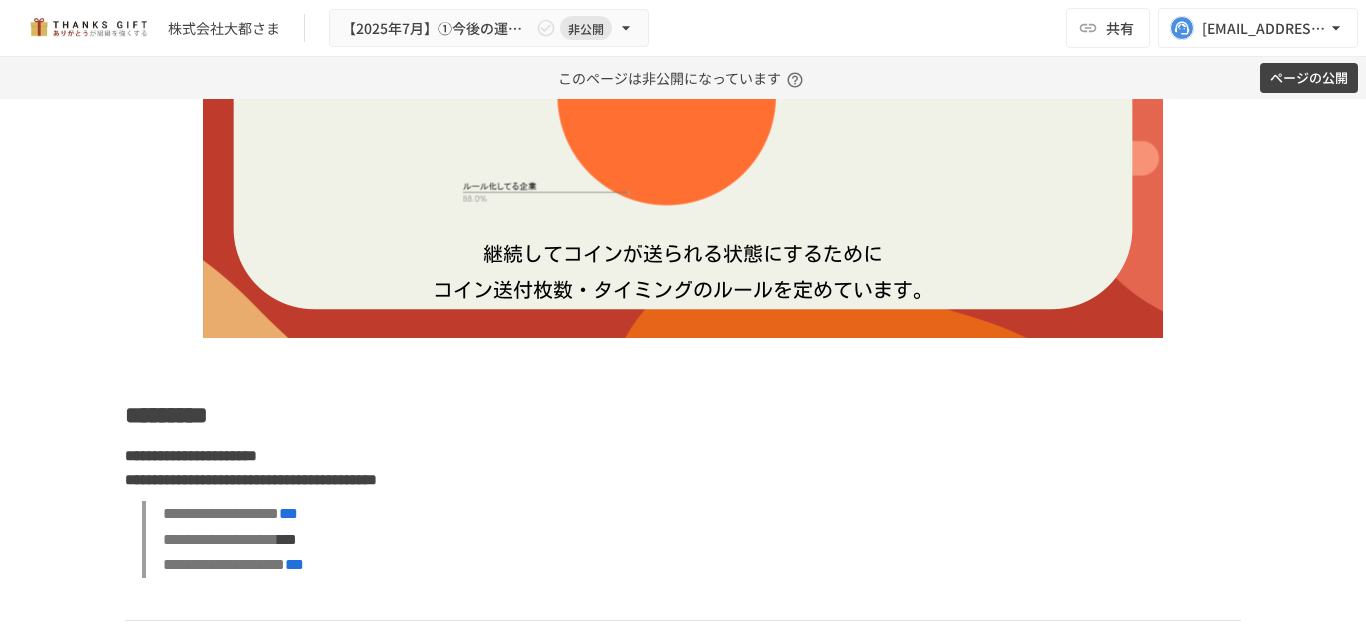 scroll, scrollTop: 5335, scrollLeft: 0, axis: vertical 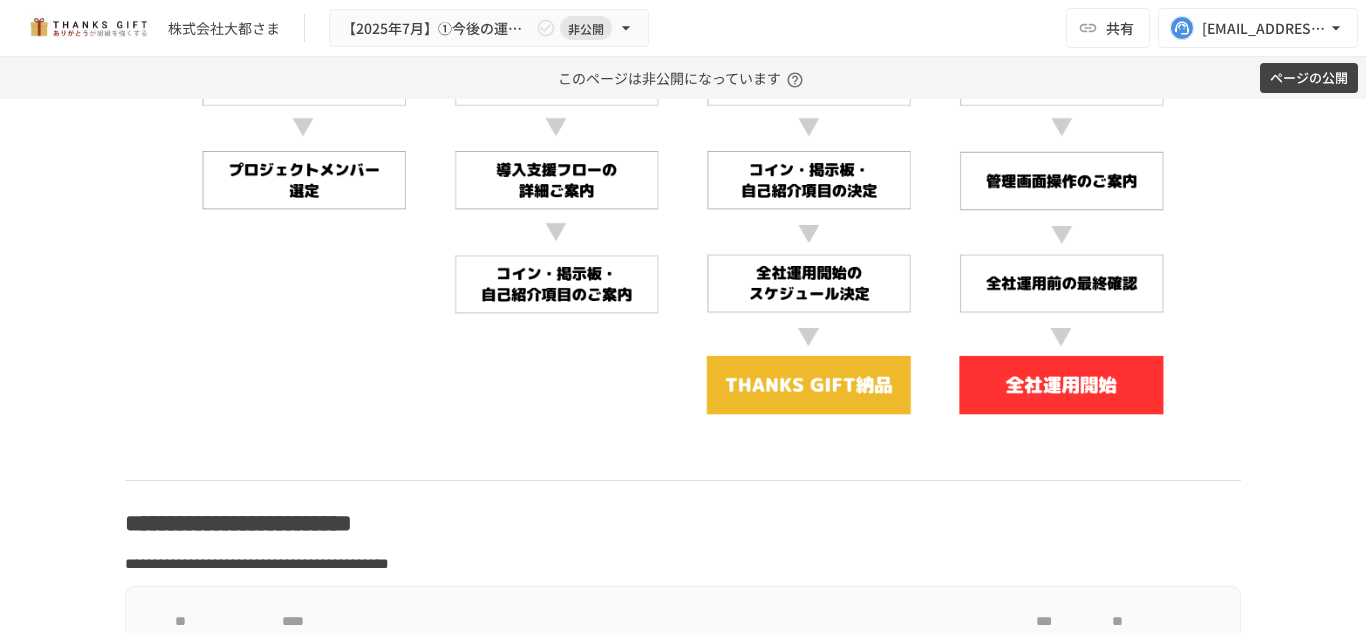 click at bounding box center (683, 157) 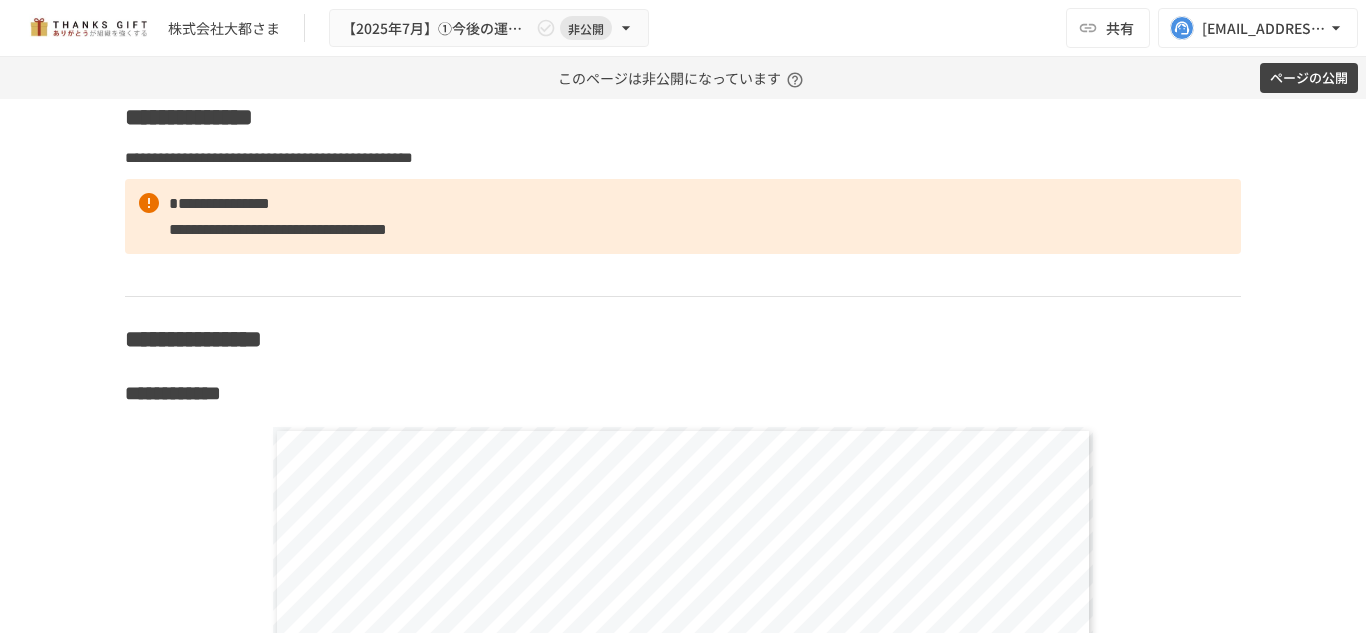 scroll, scrollTop: 8237, scrollLeft: 0, axis: vertical 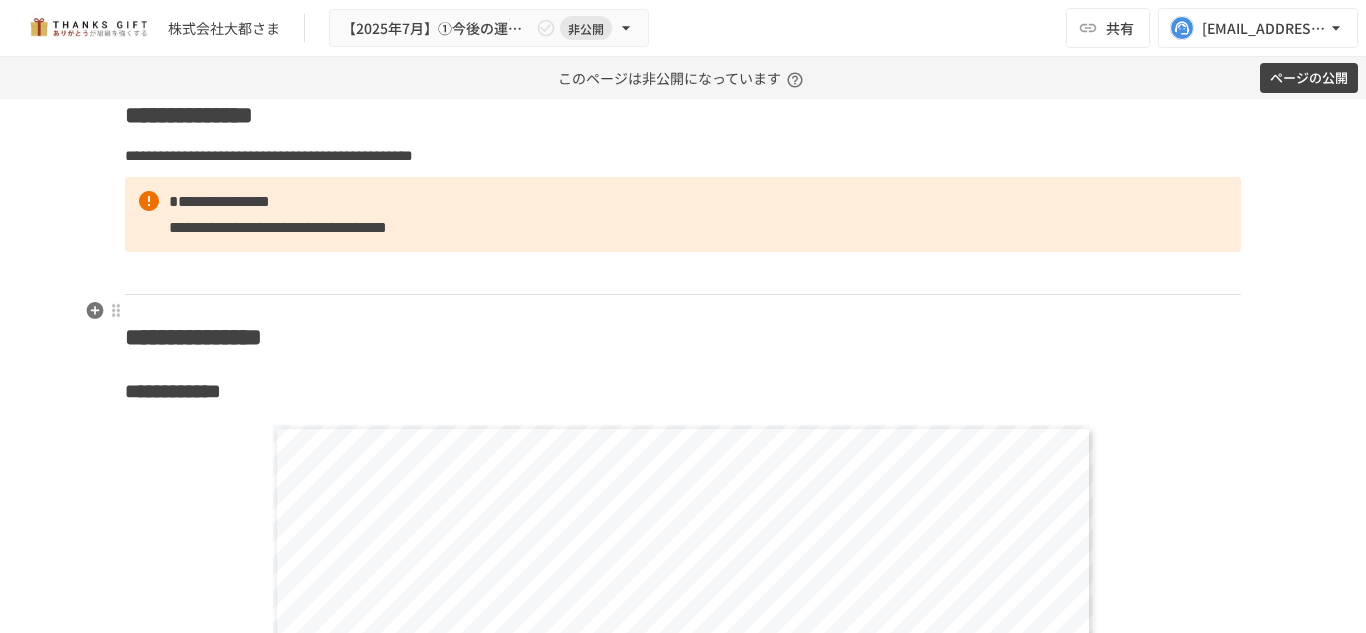 click at bounding box center [683, 273] 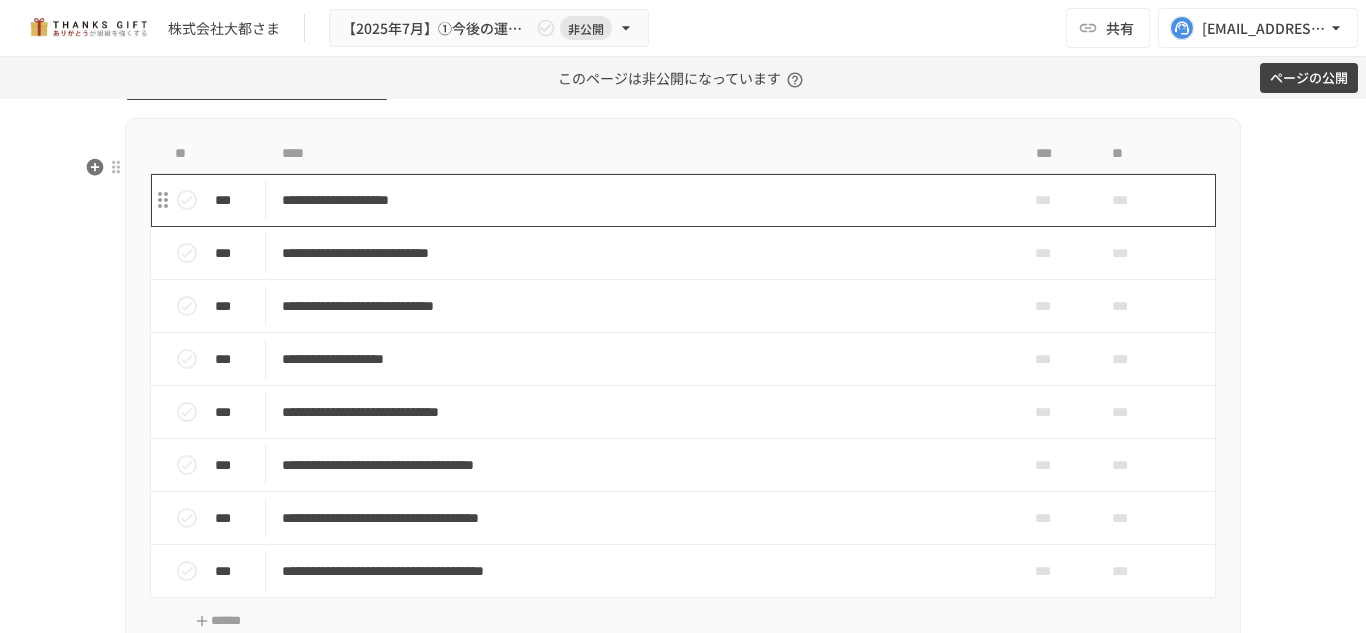 scroll, scrollTop: 7461, scrollLeft: 0, axis: vertical 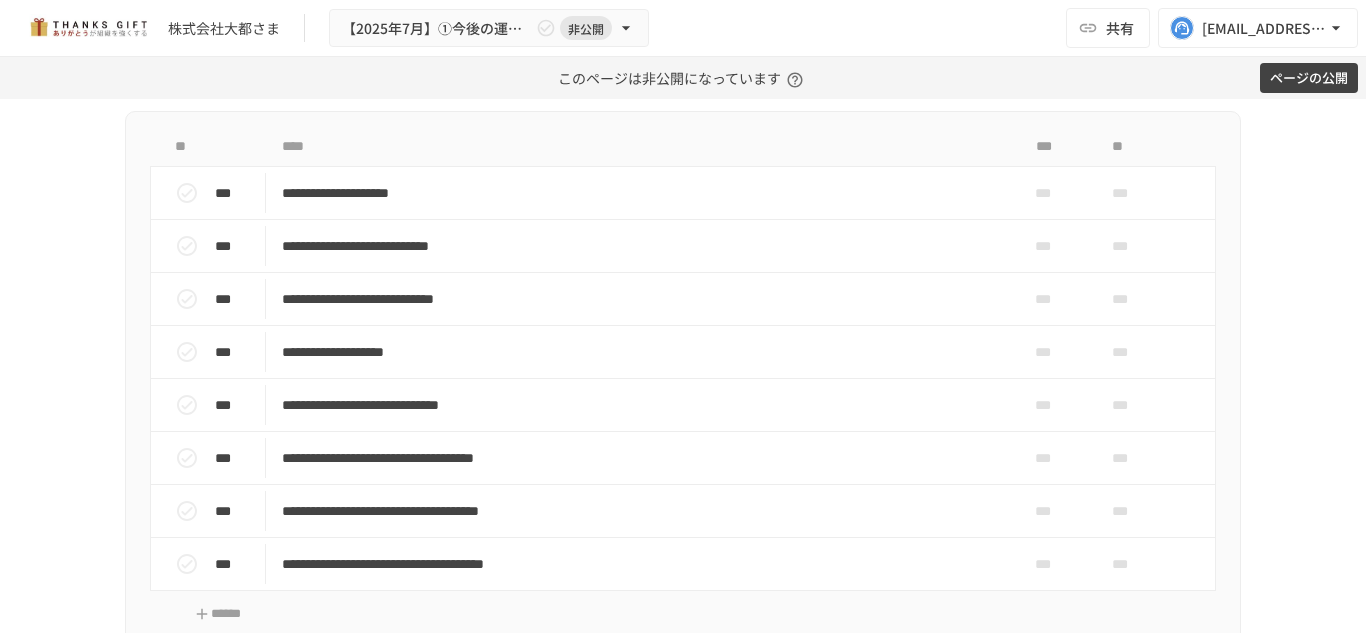 click on "株式会社大都さま 【2025年7月】①今後の運用についてのご案内/THANKS GIFTキックオフMTG 非公開 共有 kazaoka@take-action.jp" at bounding box center (683, 28) 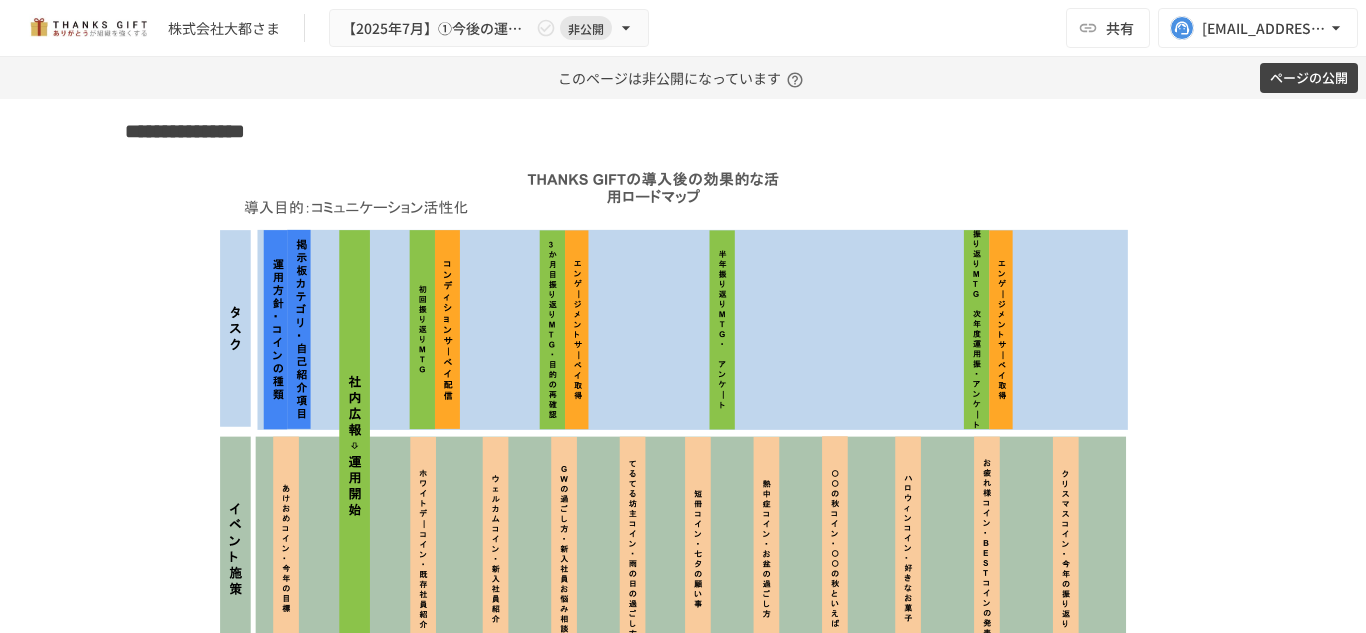 scroll, scrollTop: 5624, scrollLeft: 0, axis: vertical 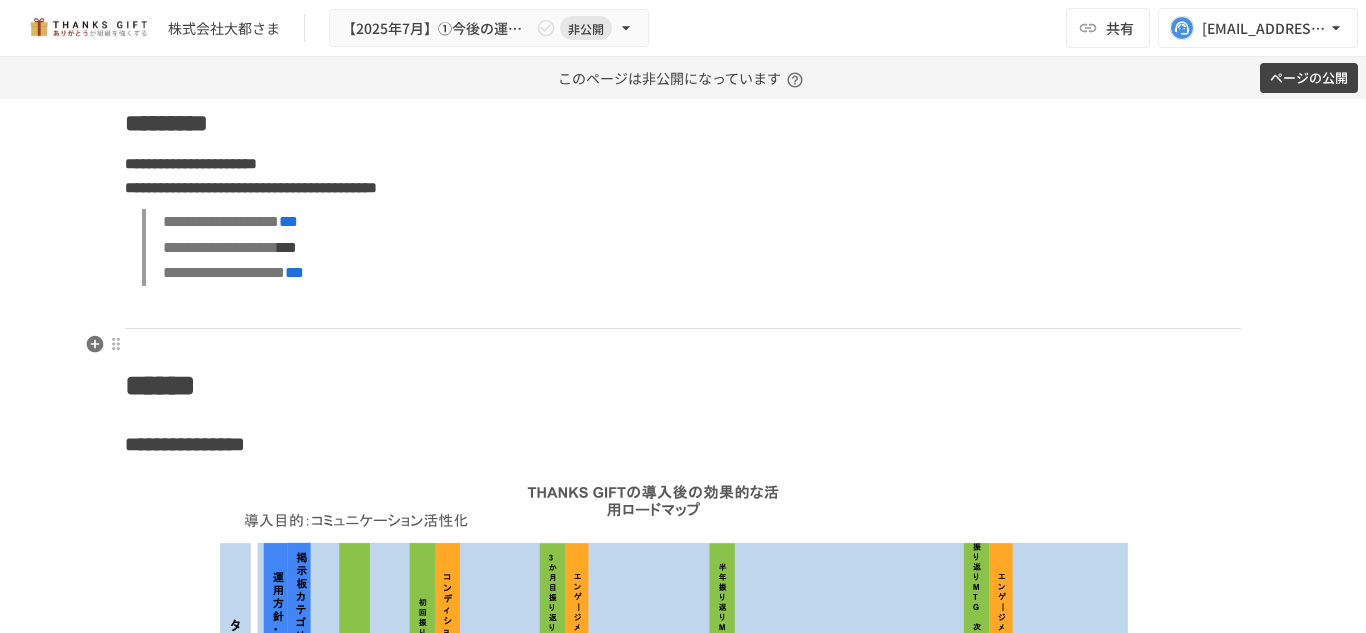 click at bounding box center [683, 307] 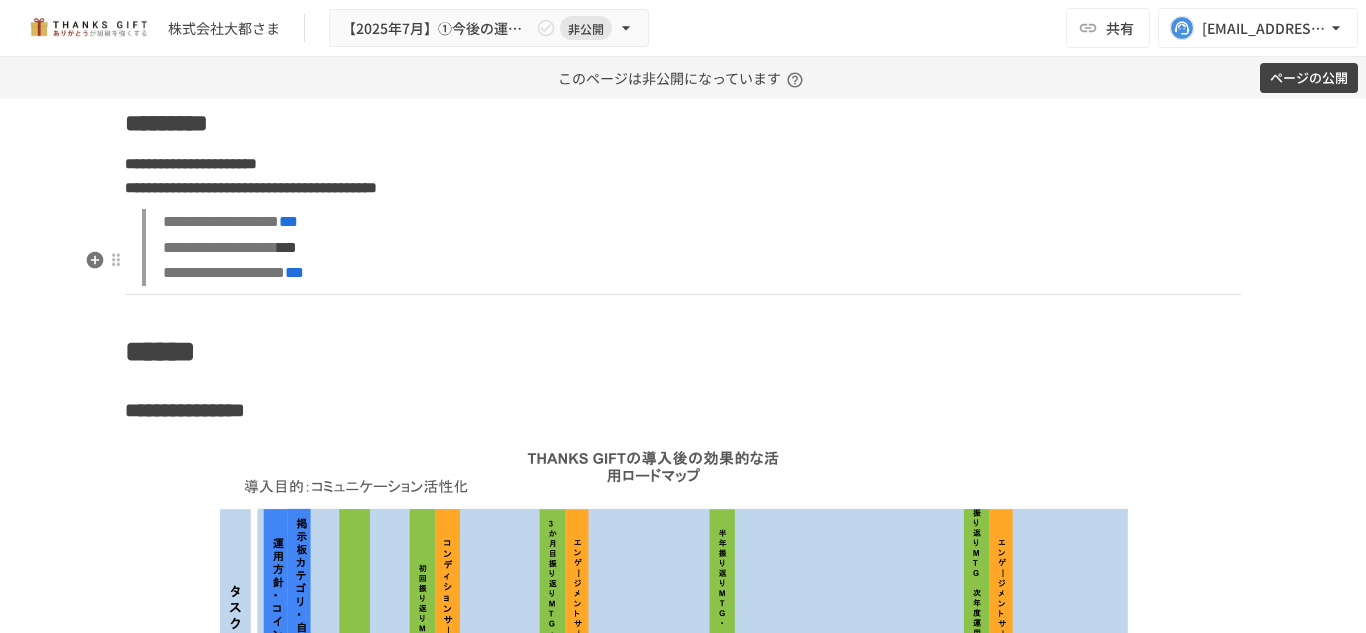 click on "**********" at bounding box center [683, 1664] 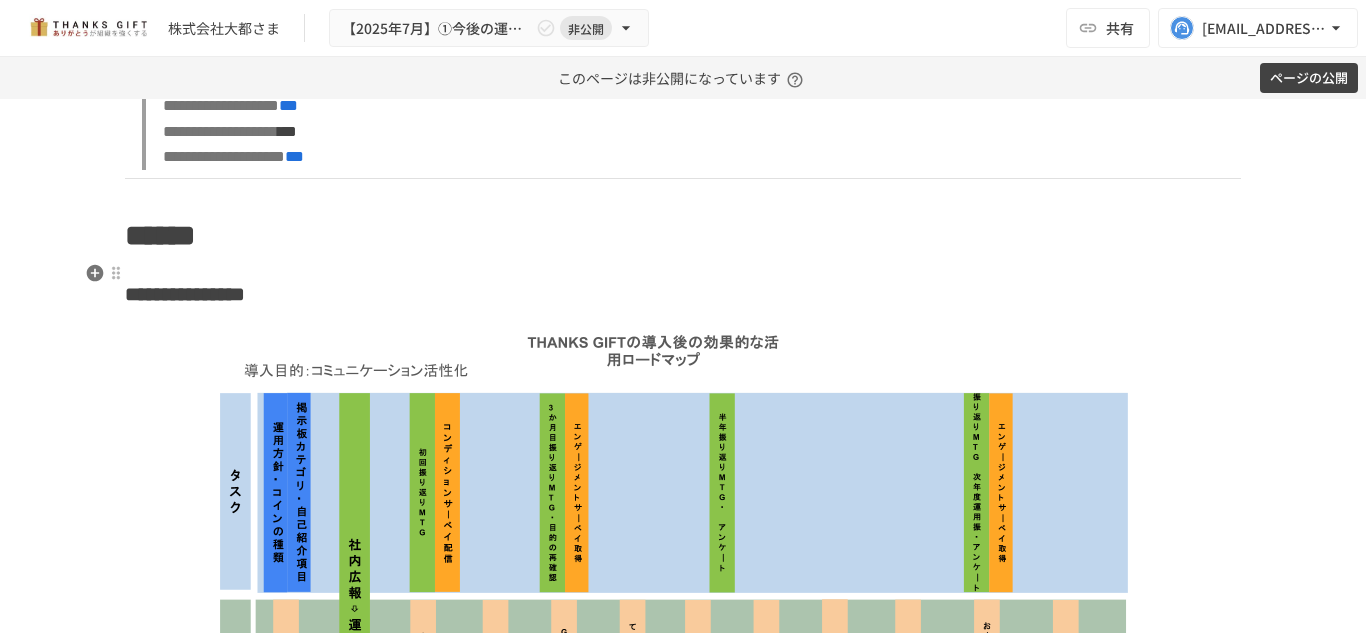 scroll, scrollTop: 5742, scrollLeft: 0, axis: vertical 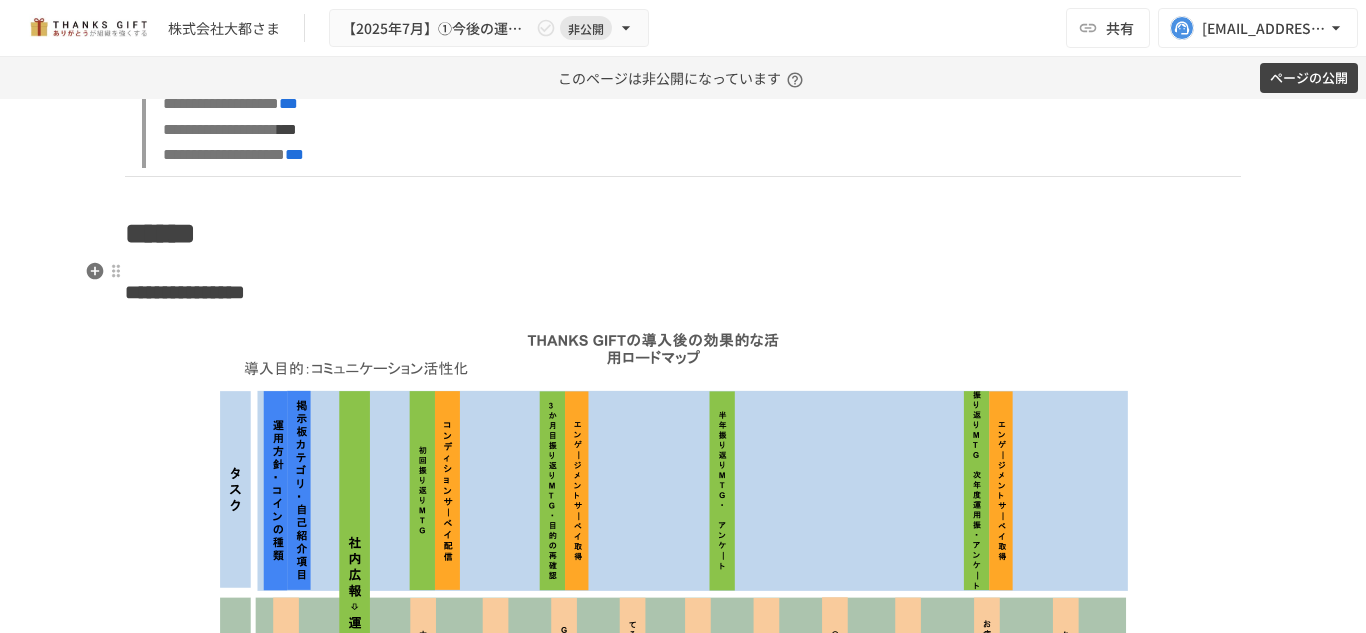 click on "**********" at bounding box center [683, 1546] 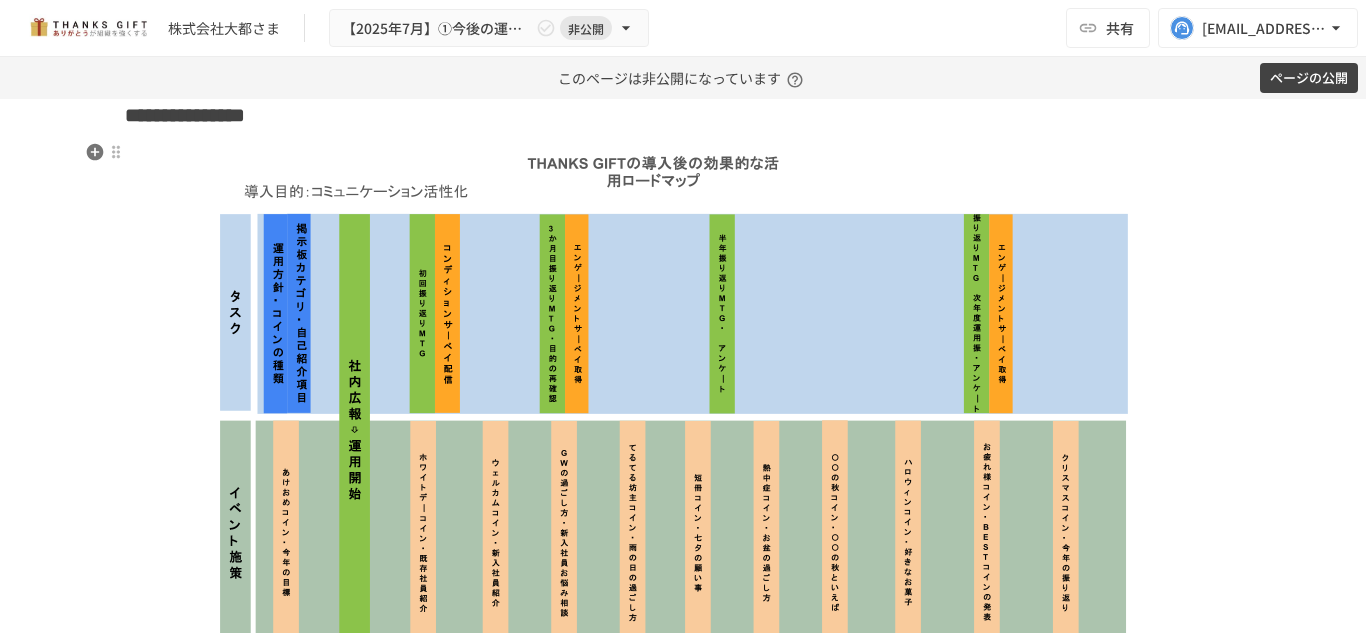 scroll, scrollTop: 5878, scrollLeft: 0, axis: vertical 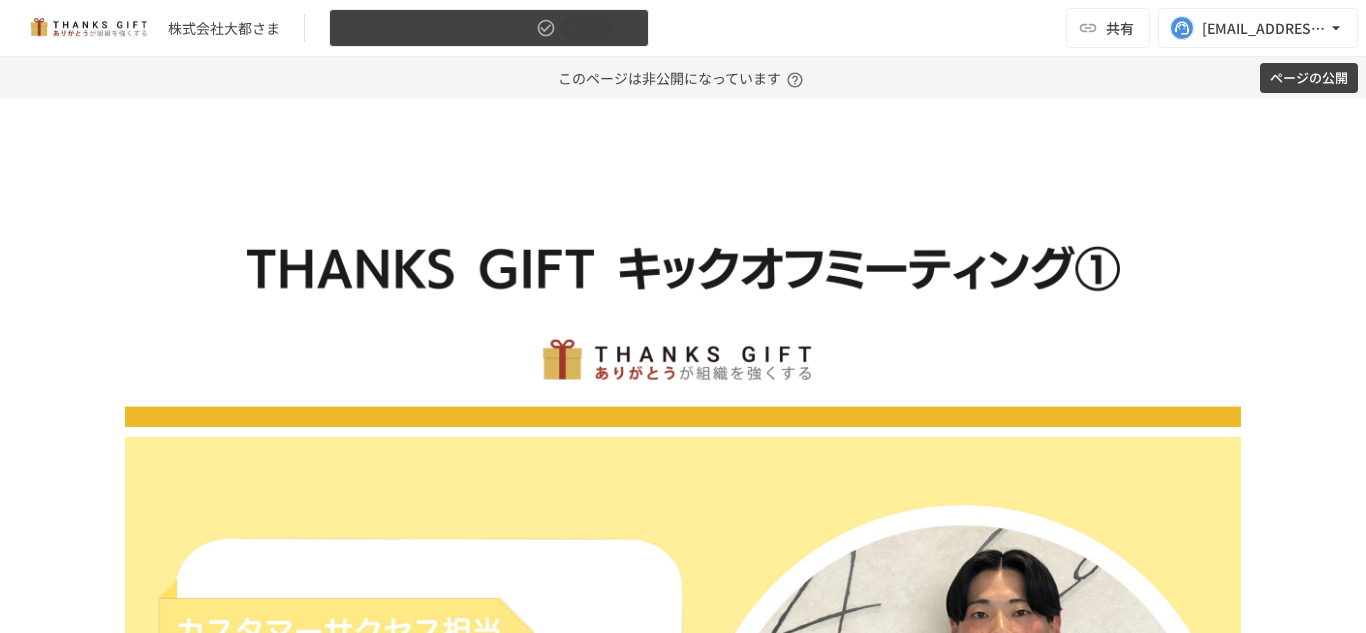 click on "非公開" at bounding box center [586, 28] 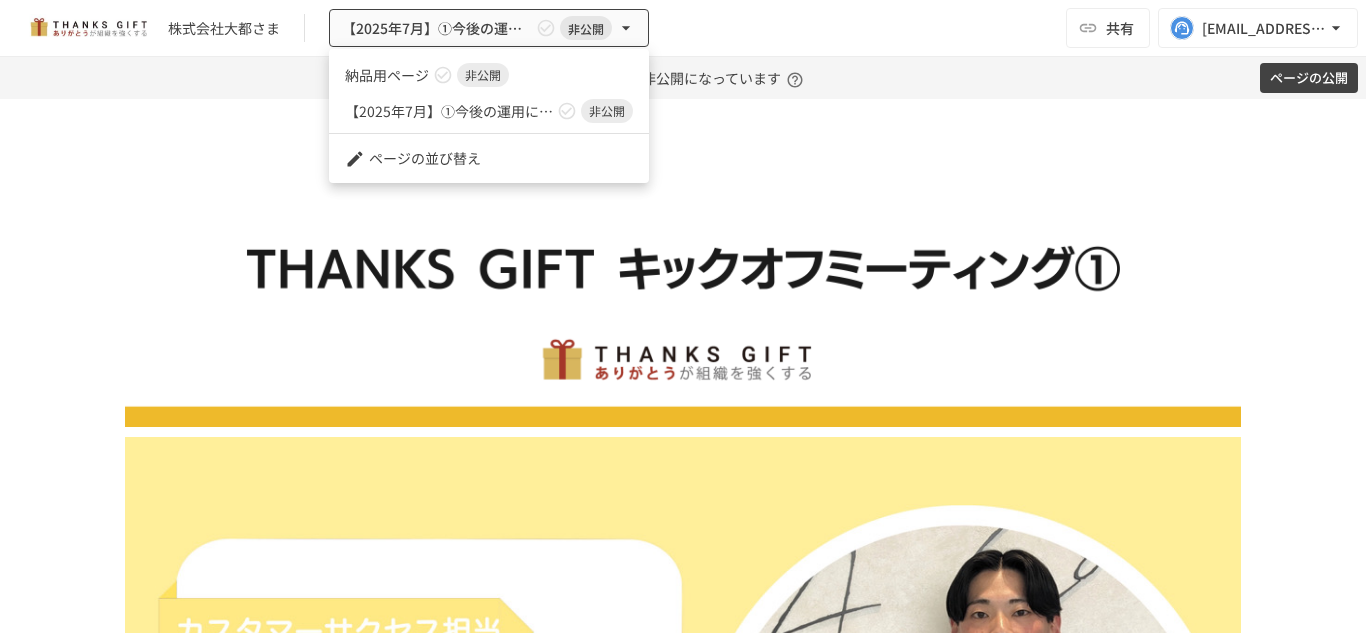 click on "非公開" at bounding box center [483, 75] 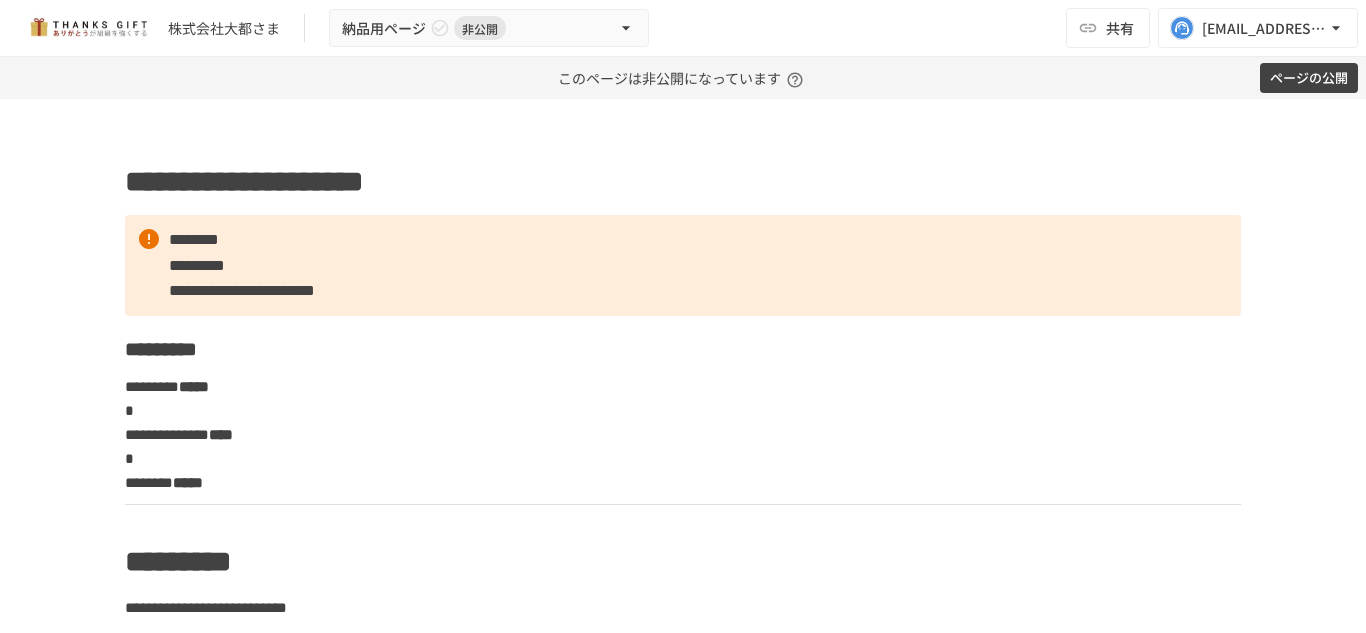 scroll, scrollTop: 0, scrollLeft: 0, axis: both 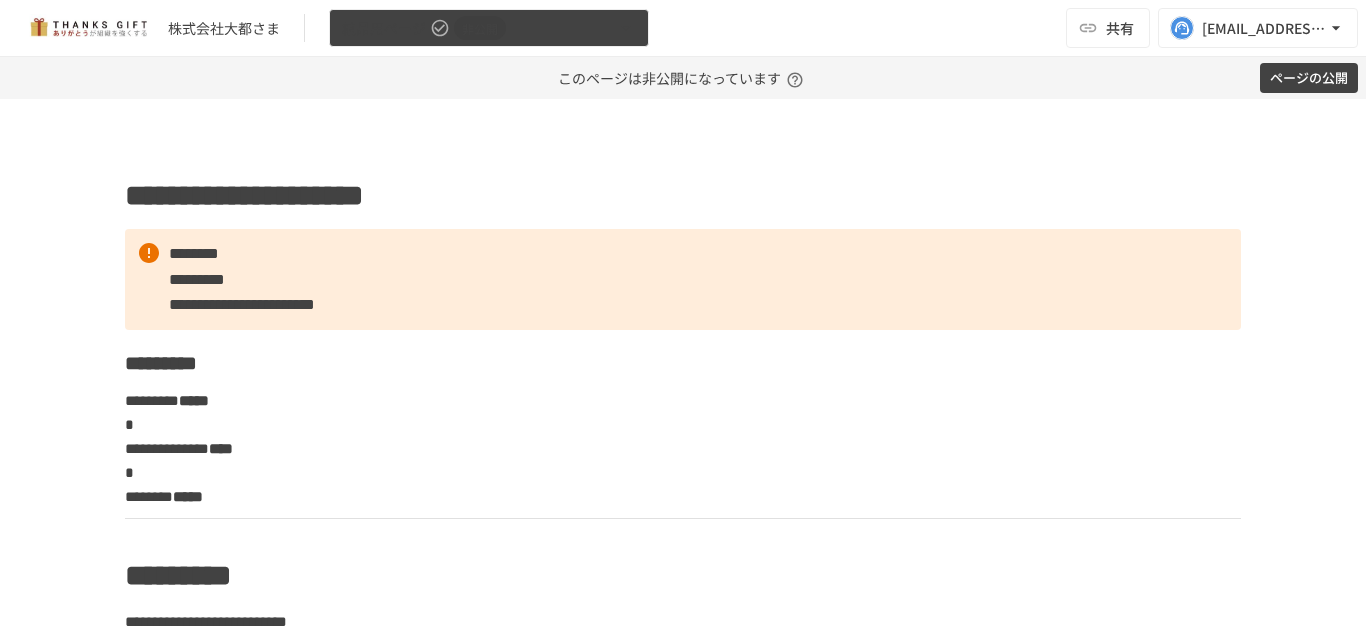 click 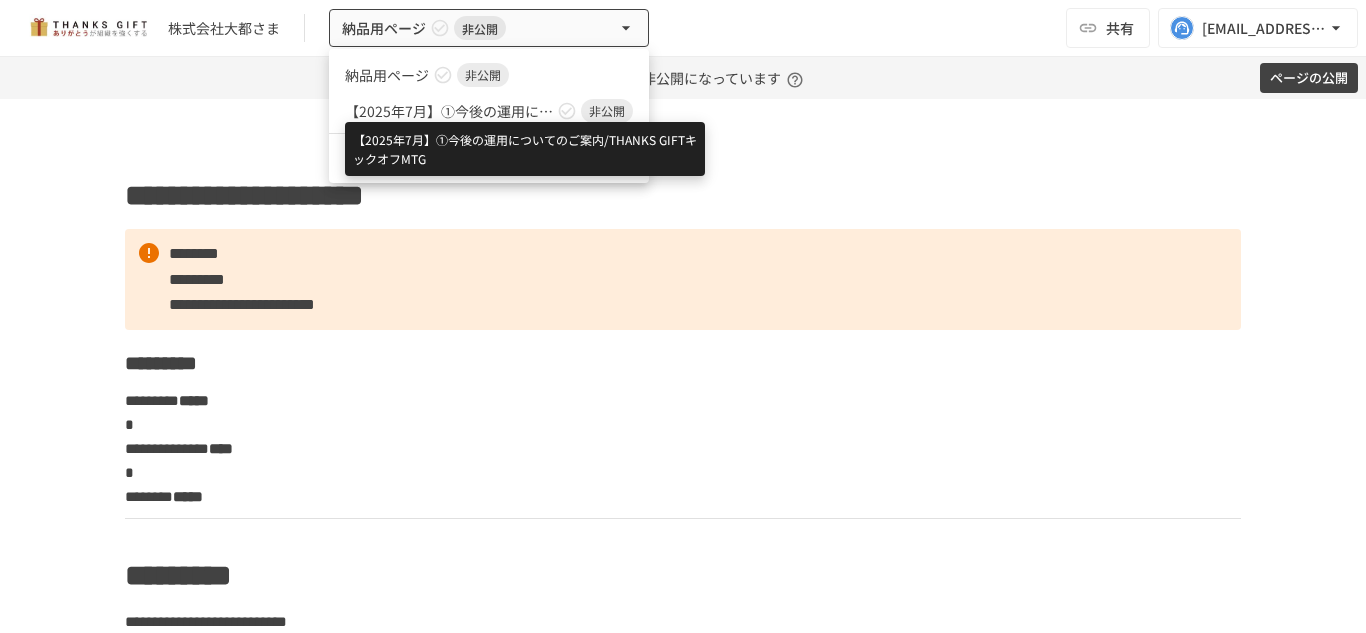click on "【2025年7月】①今後の運用についてのご案内/THANKS GIFTキックオフMTG" at bounding box center [449, 111] 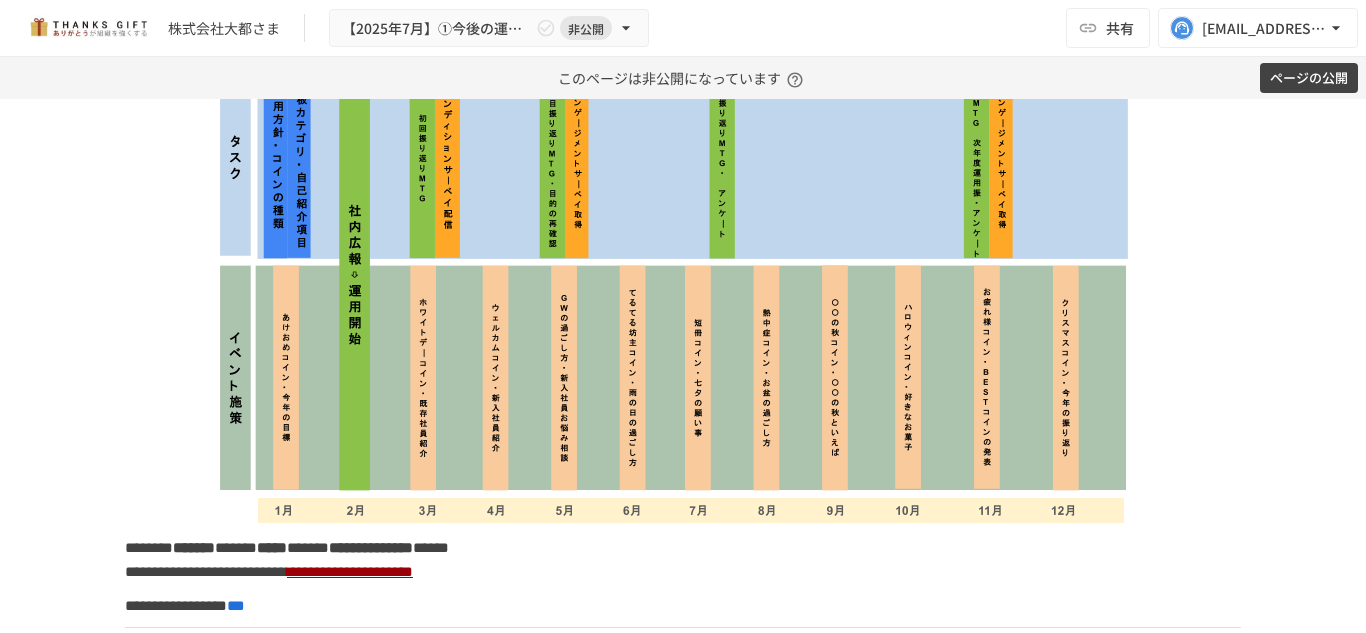 scroll, scrollTop: 6073, scrollLeft: 0, axis: vertical 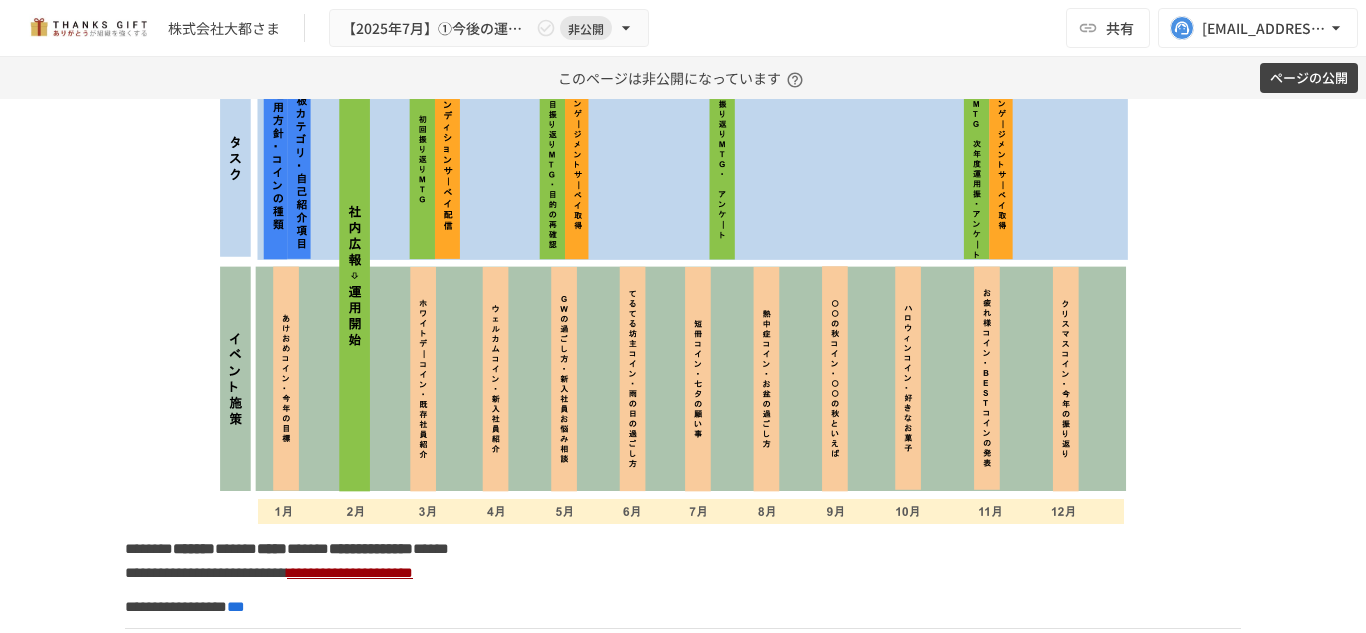 click at bounding box center (683, 257) 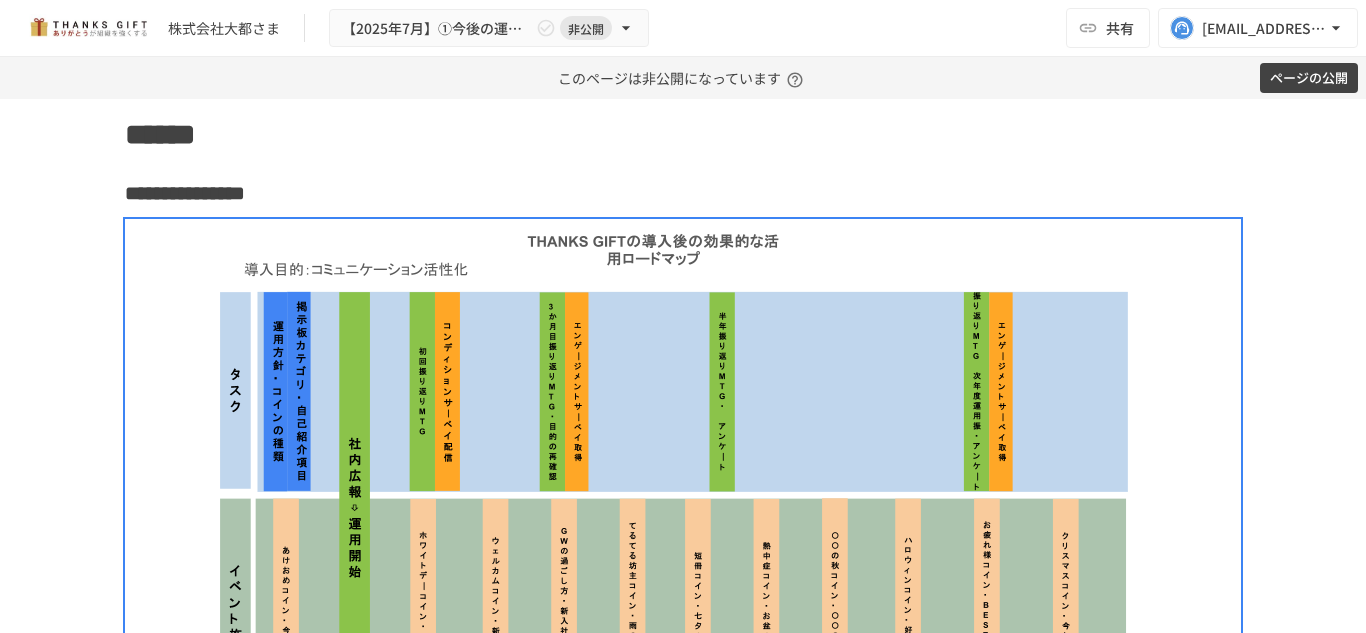 scroll, scrollTop: 5833, scrollLeft: 0, axis: vertical 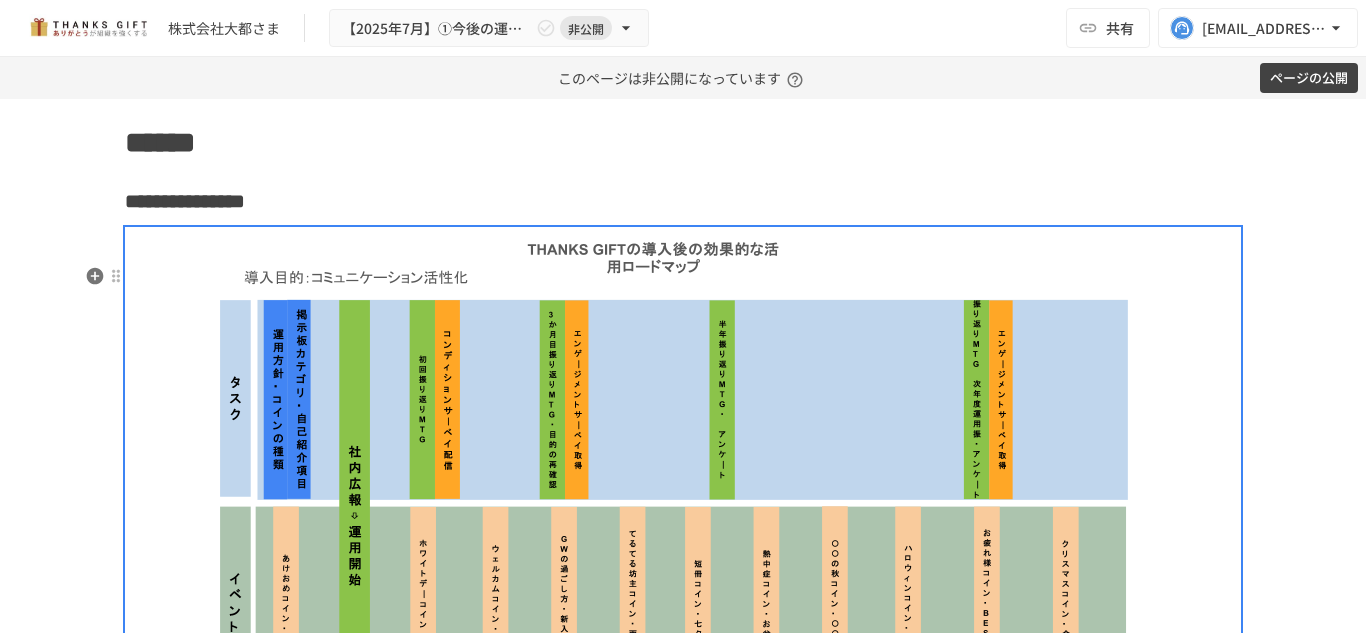 click at bounding box center [683, 497] 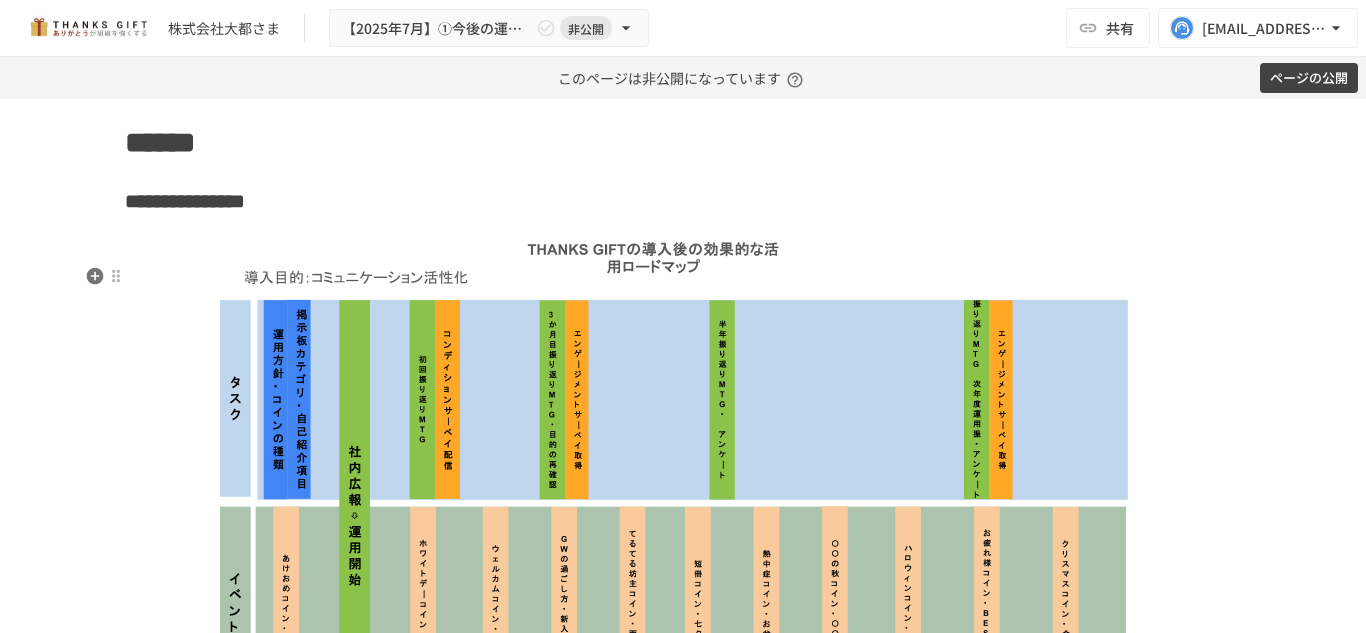 click at bounding box center [683, 497] 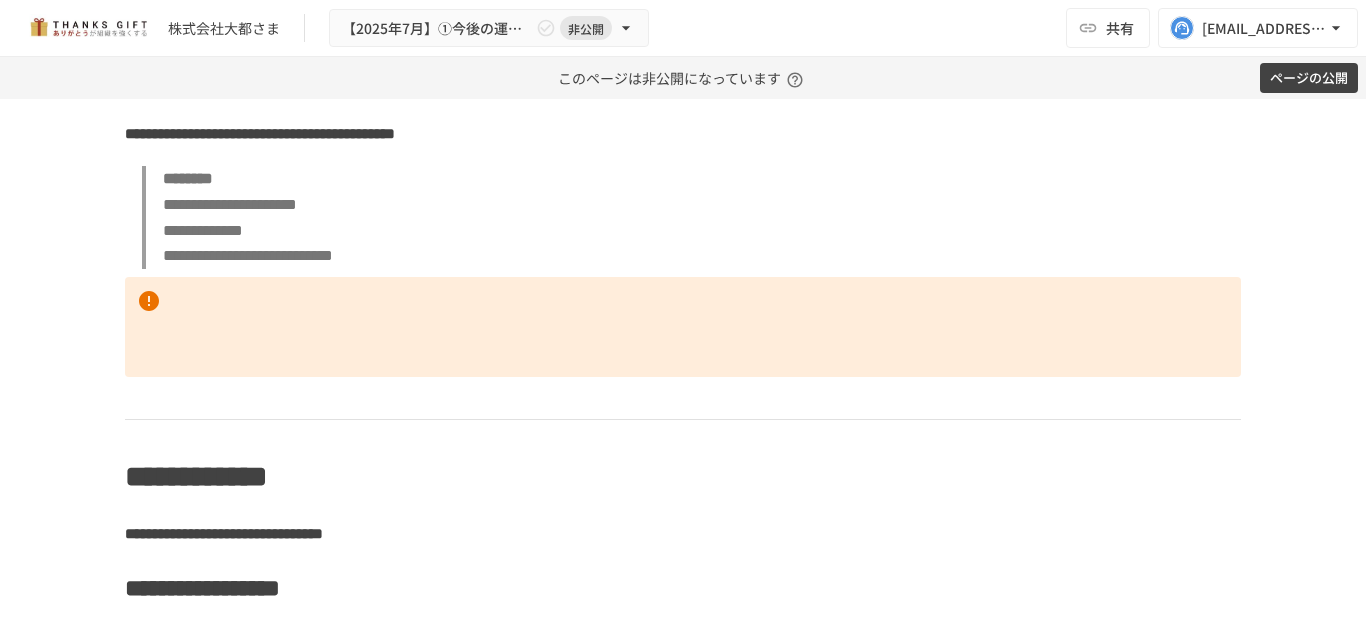 scroll, scrollTop: 4188, scrollLeft: 0, axis: vertical 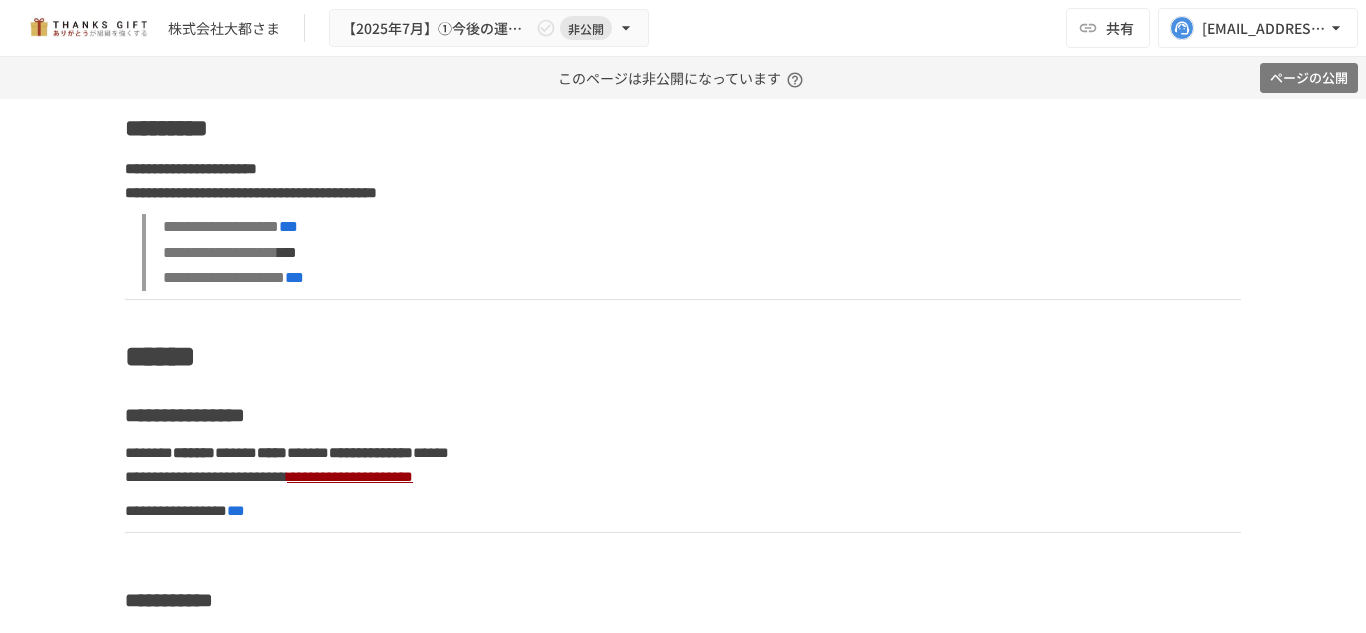 click on "ページの公開" at bounding box center (1309, 78) 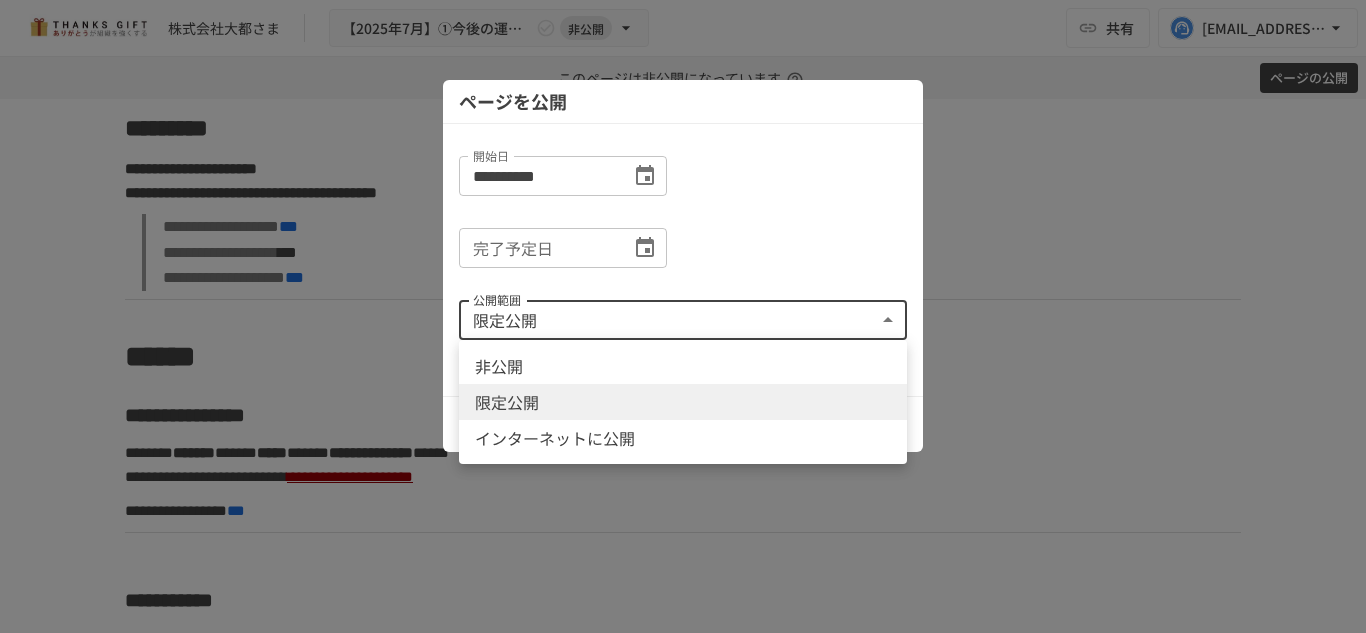 click on "**********" at bounding box center [683, 316] 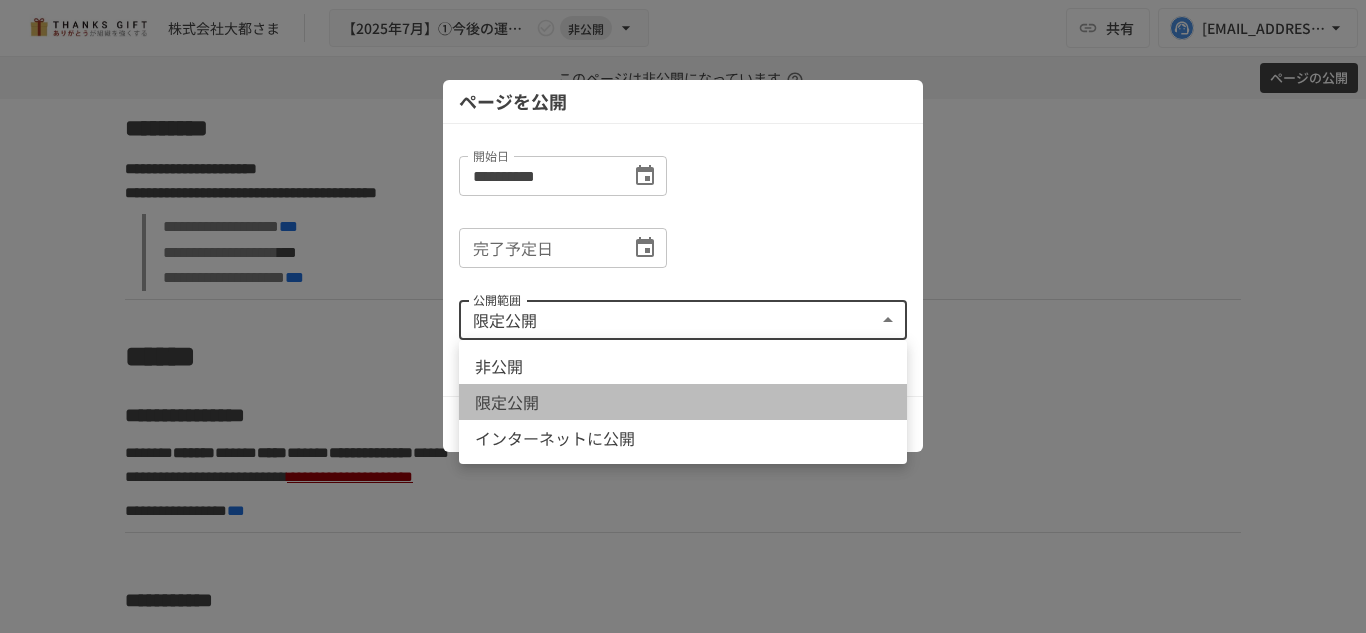 click on "限定公開" at bounding box center (683, 402) 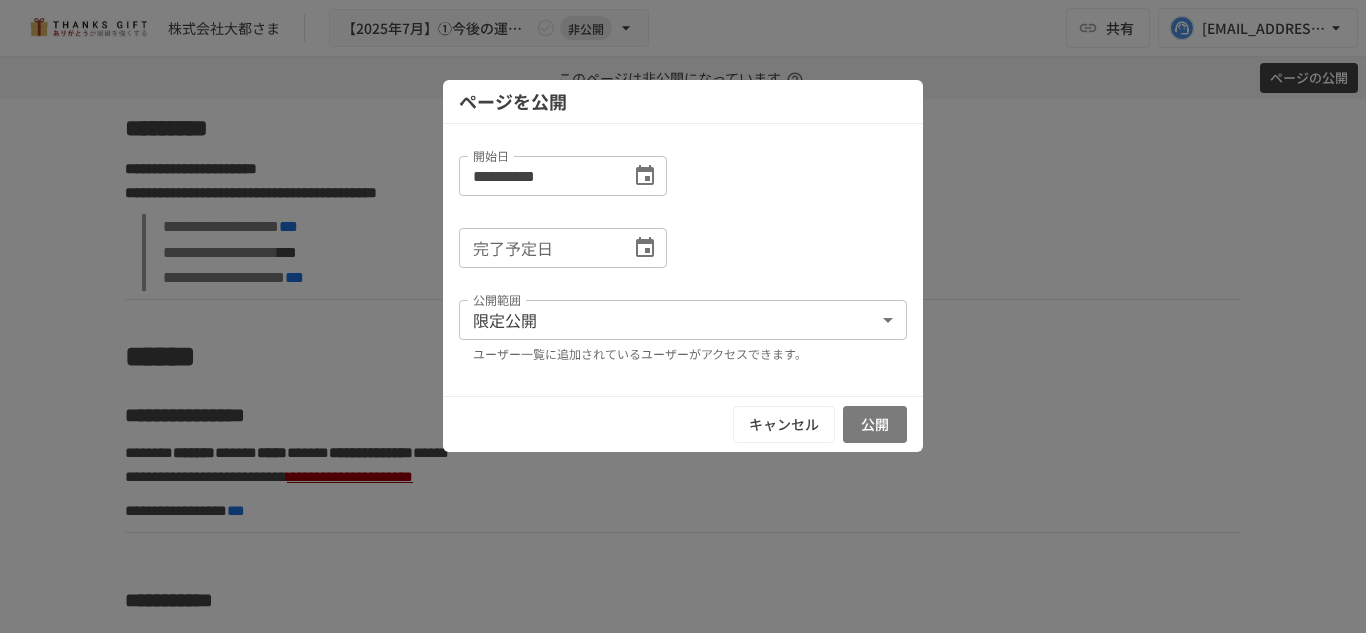 click on "公開" at bounding box center (875, 424) 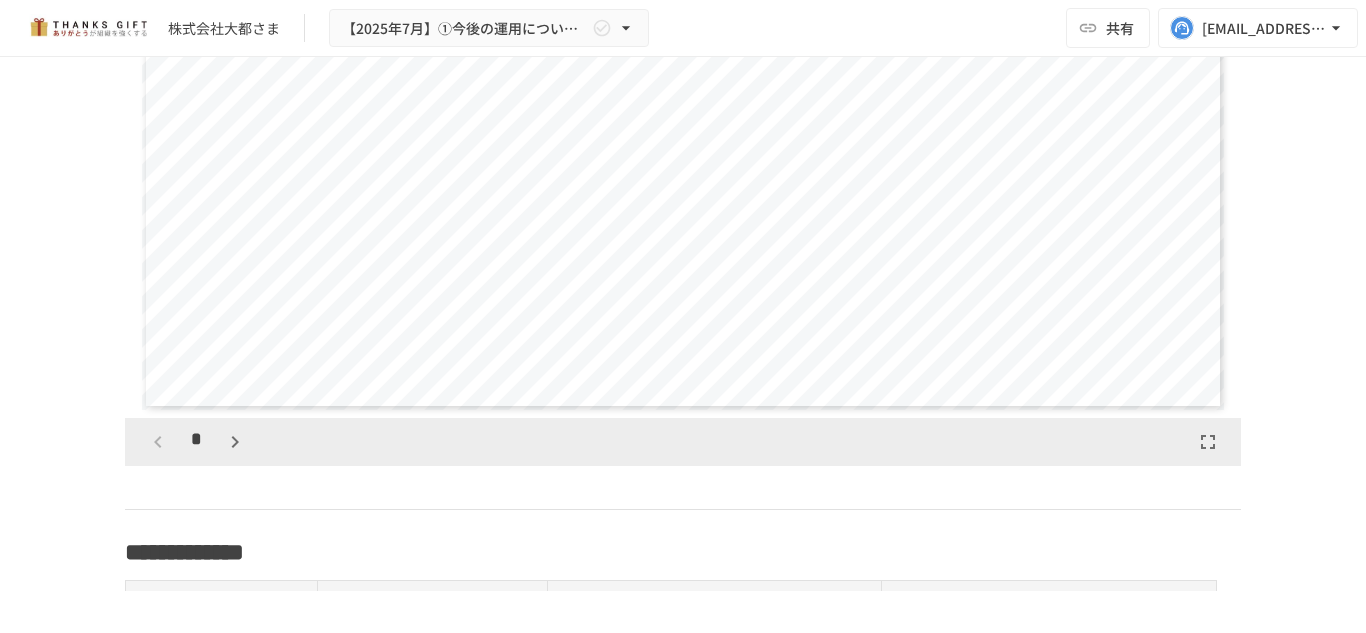 scroll, scrollTop: 2222, scrollLeft: 0, axis: vertical 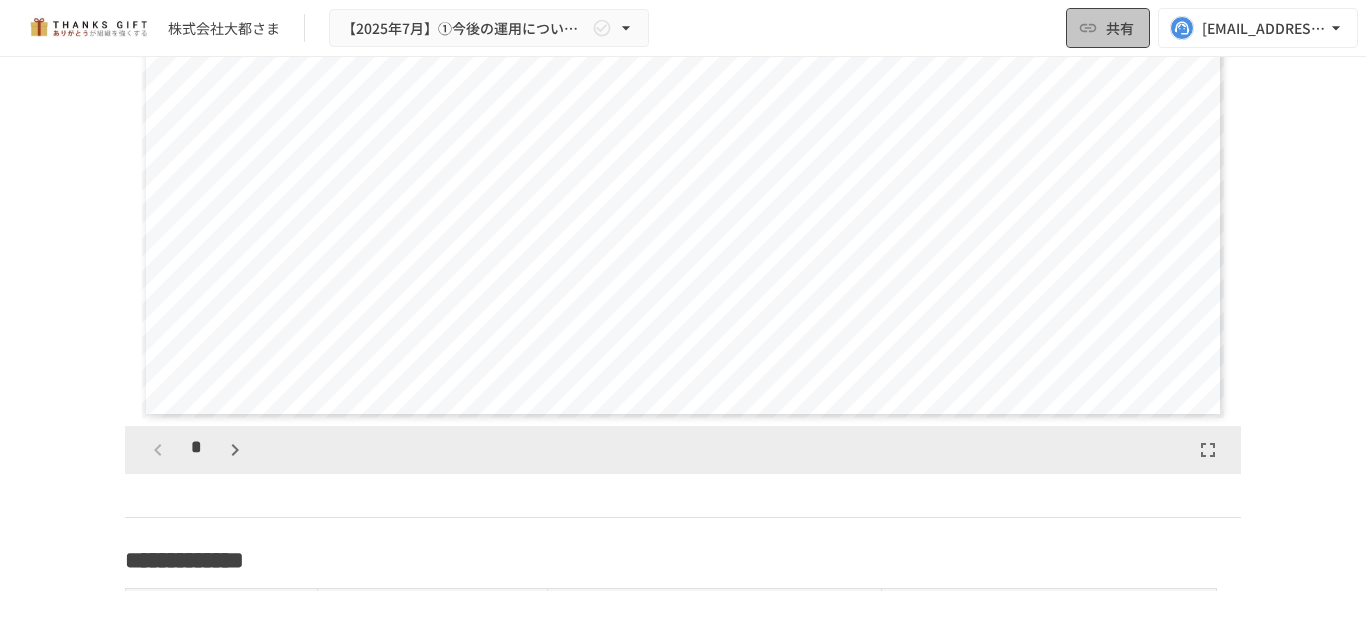 click on "共有" at bounding box center (1108, 28) 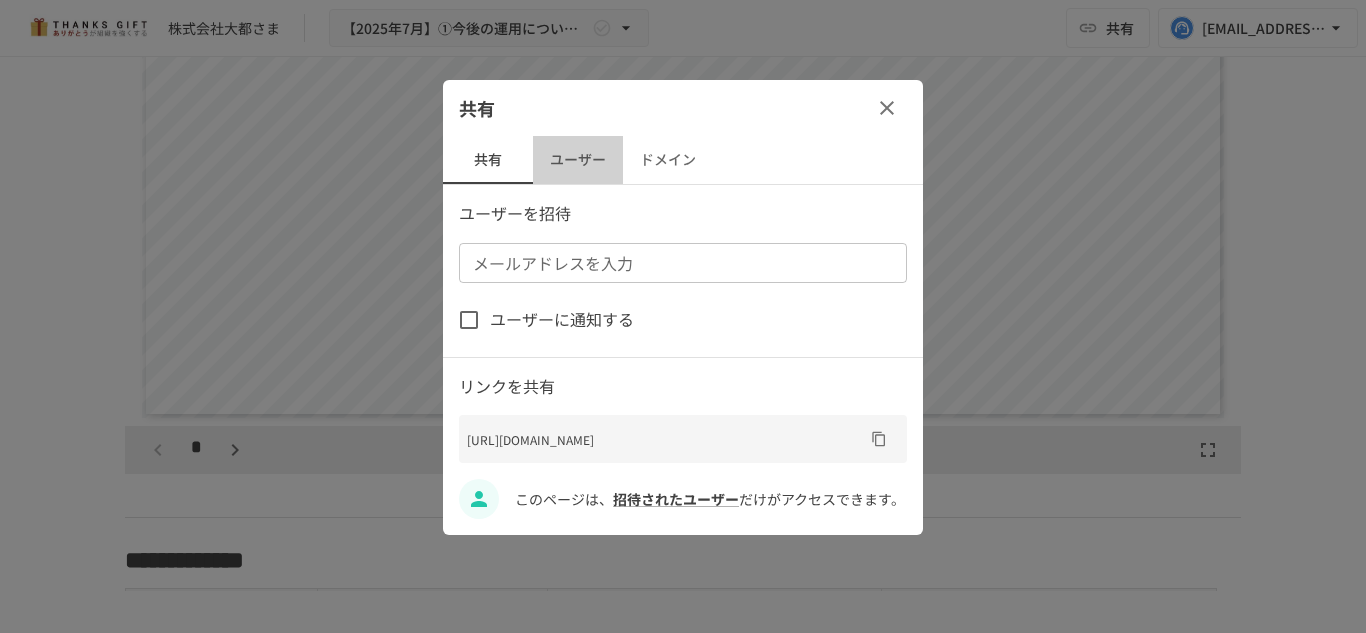 click on "ユーザー" at bounding box center (578, 160) 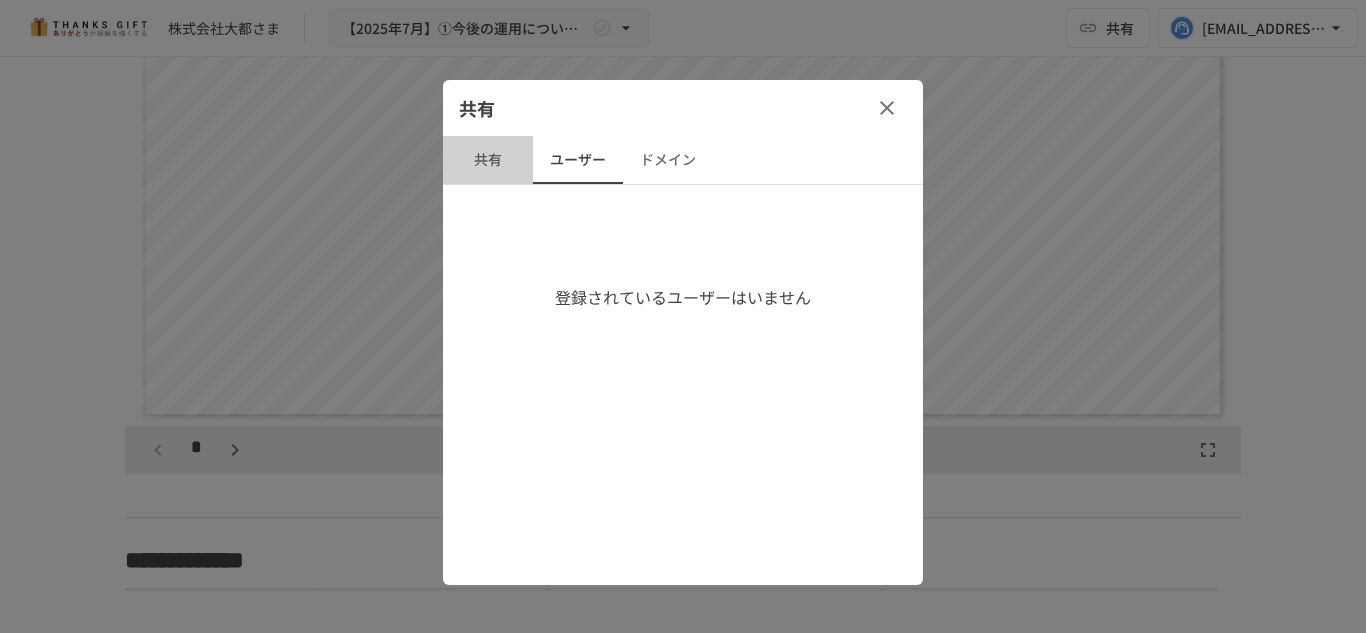 click on "共有" at bounding box center [488, 160] 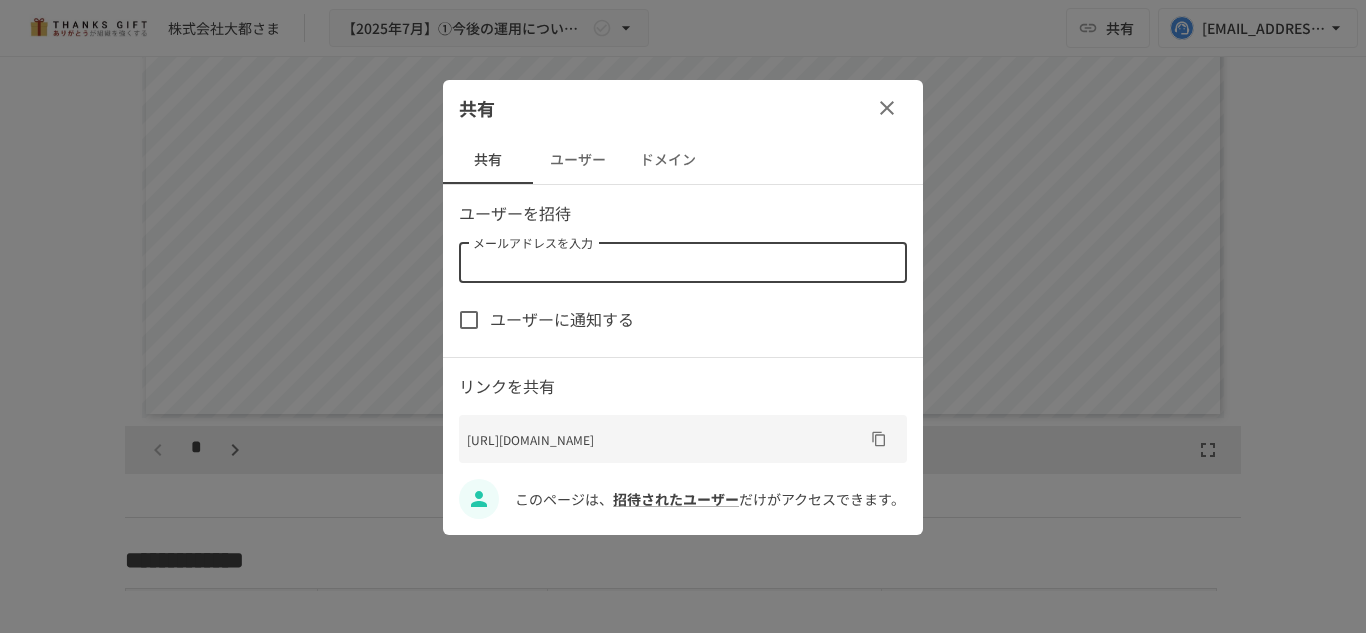 click on "メールアドレスを入力" at bounding box center [681, 263] 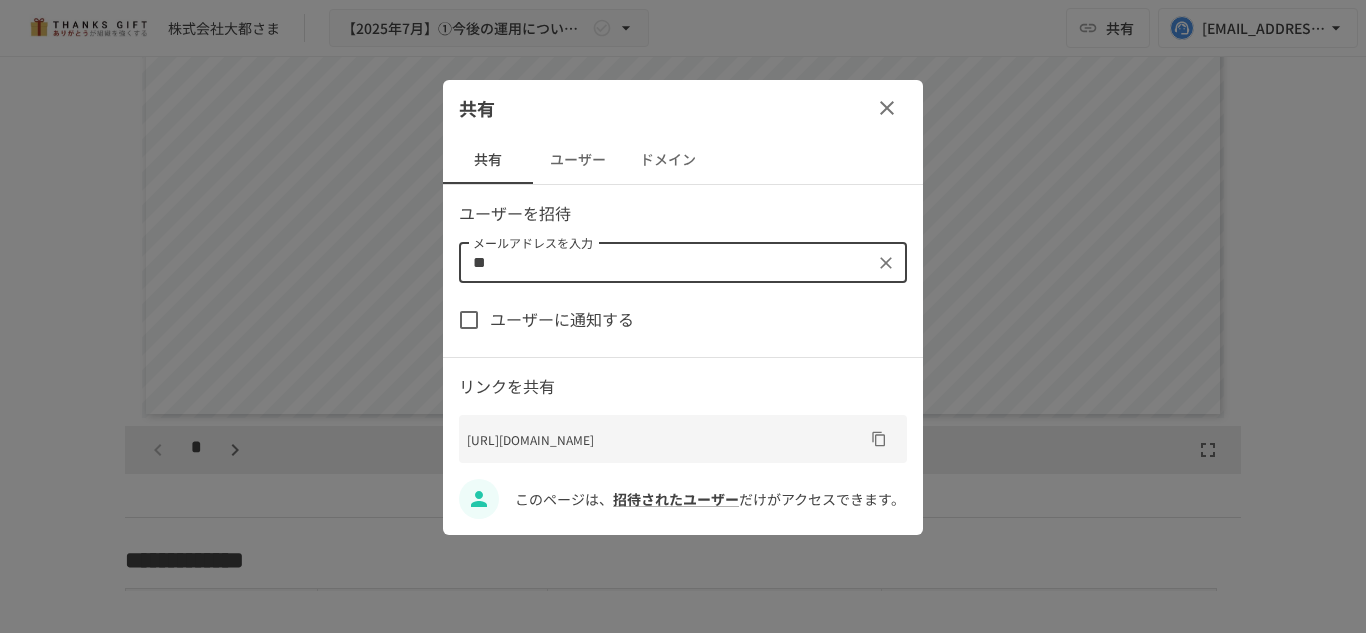 type on "*" 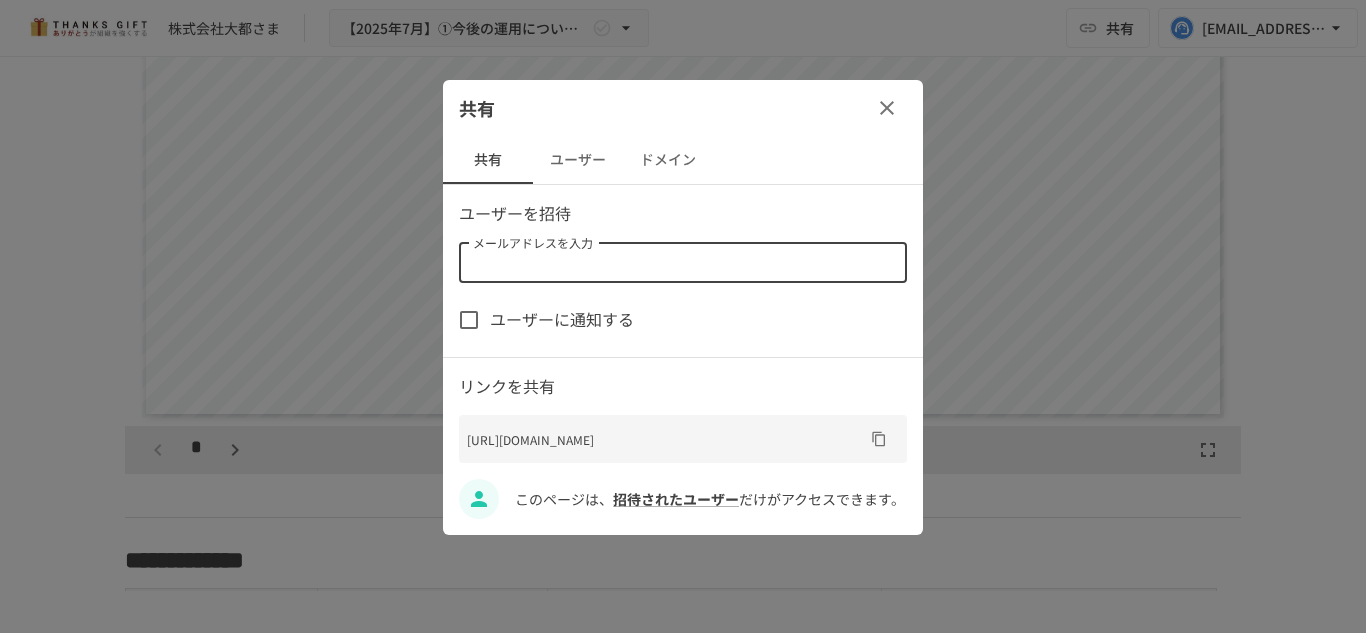 paste on "**********" 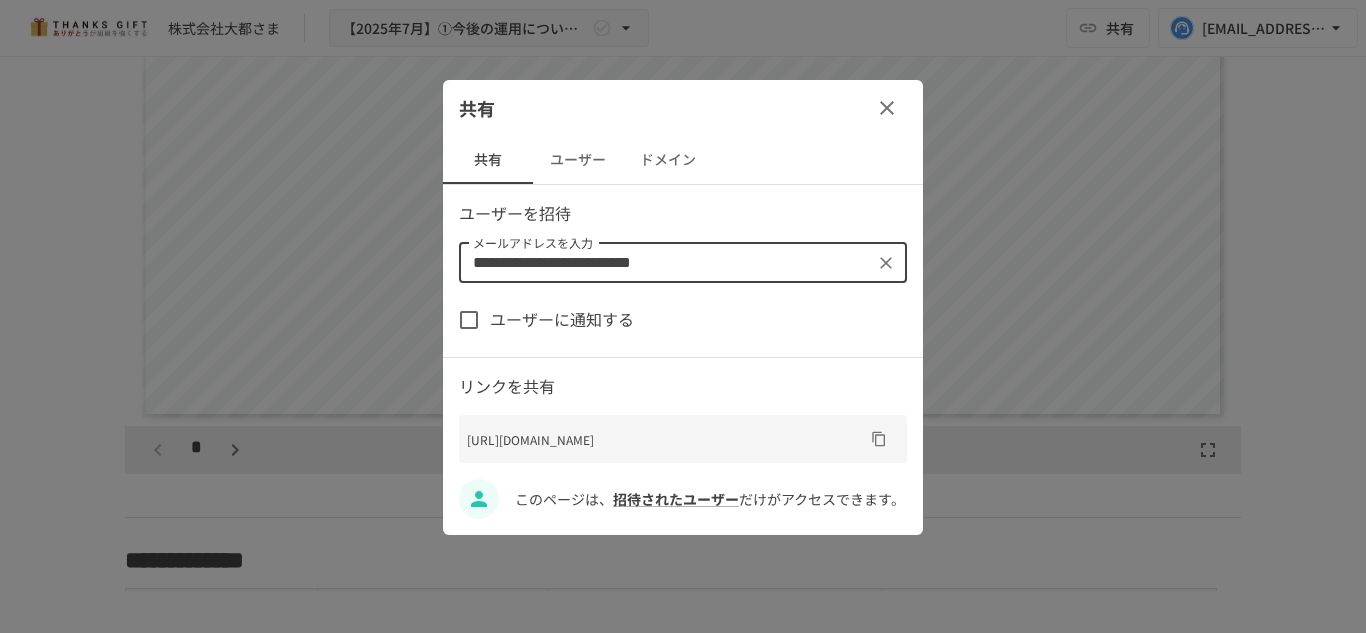 type on "**********" 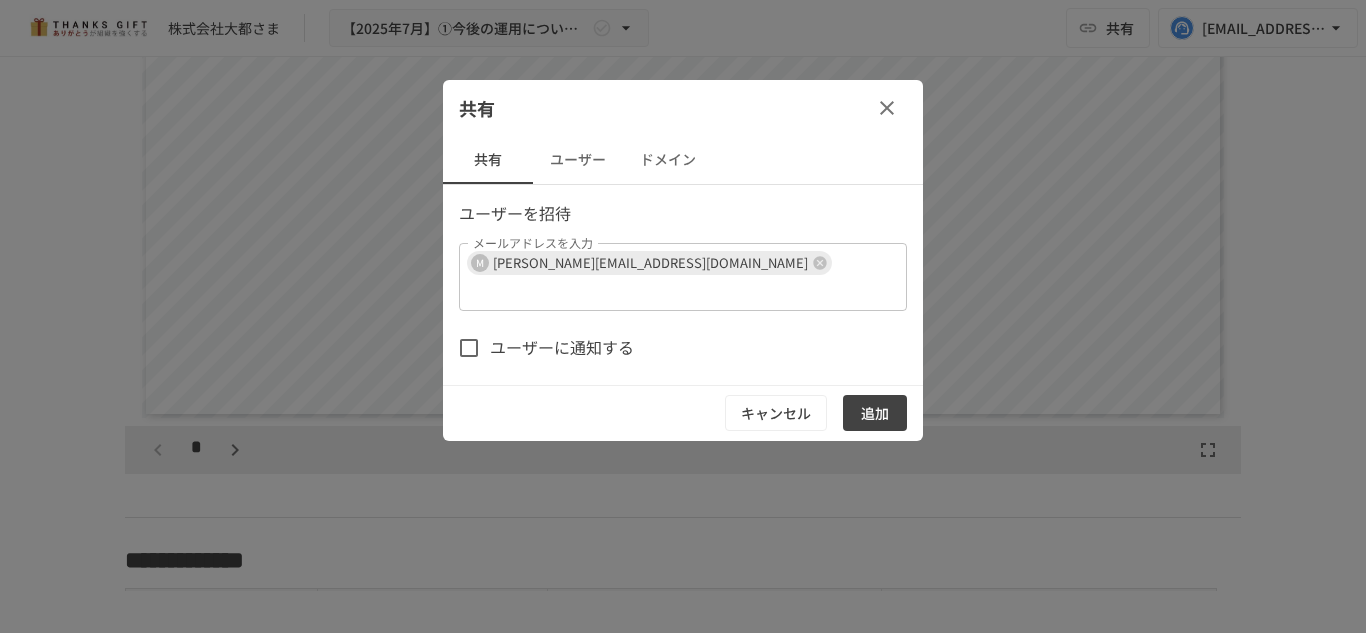 click on "共有" at bounding box center (683, 108) 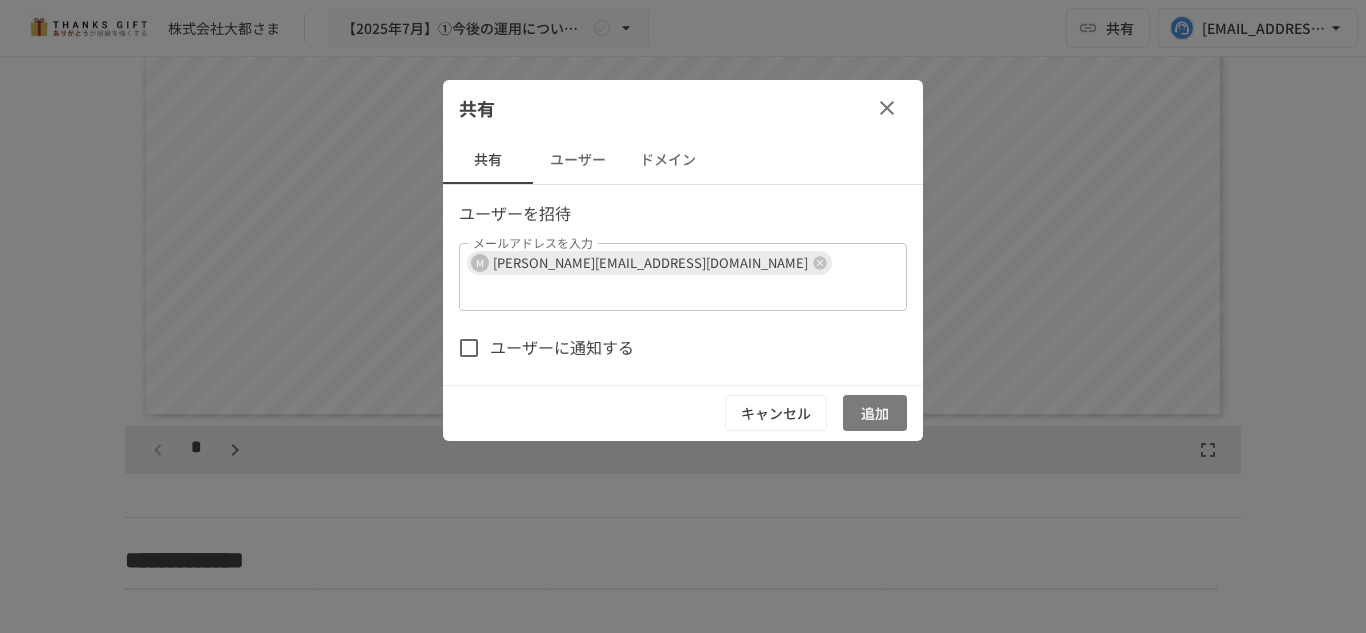 click on "追加" at bounding box center [875, 413] 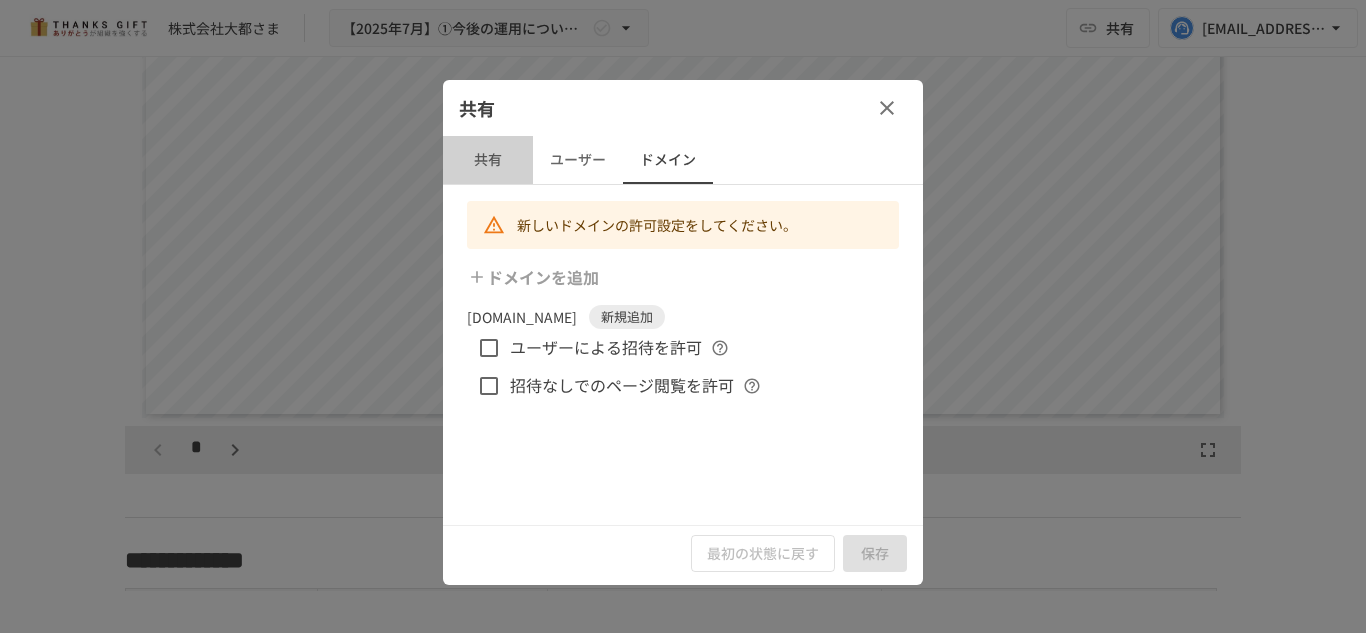 click on "共有" at bounding box center (488, 160) 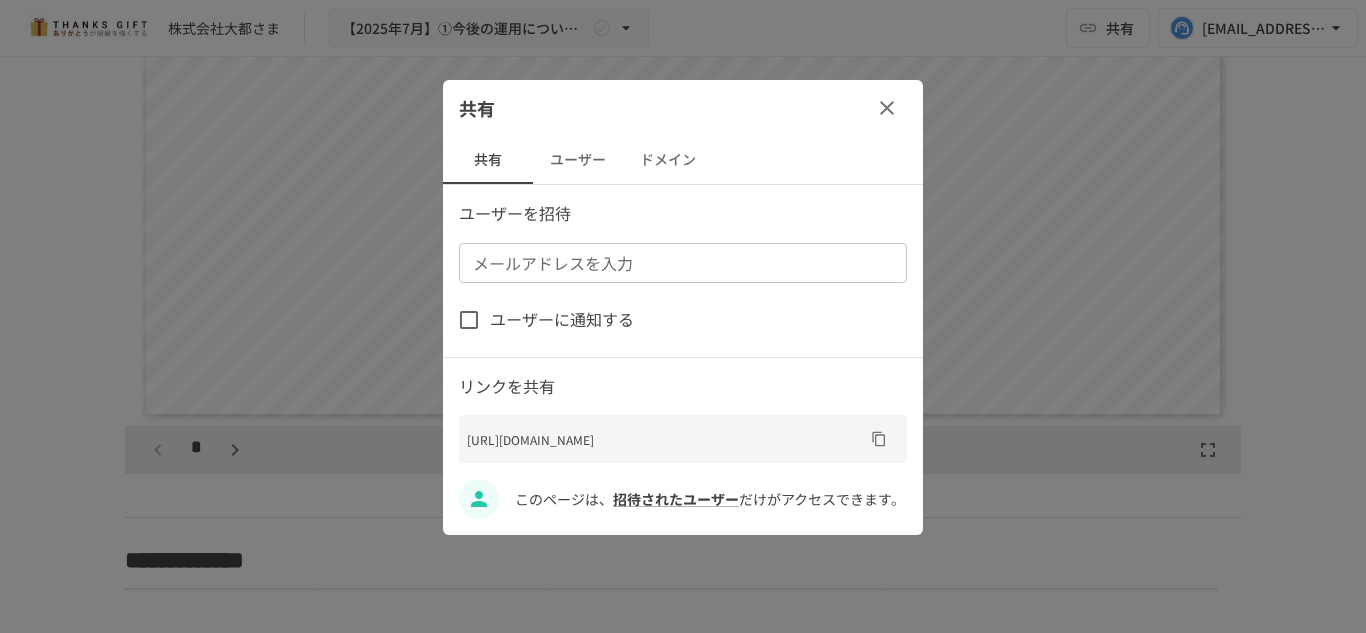 click on "ユーザー" at bounding box center [578, 160] 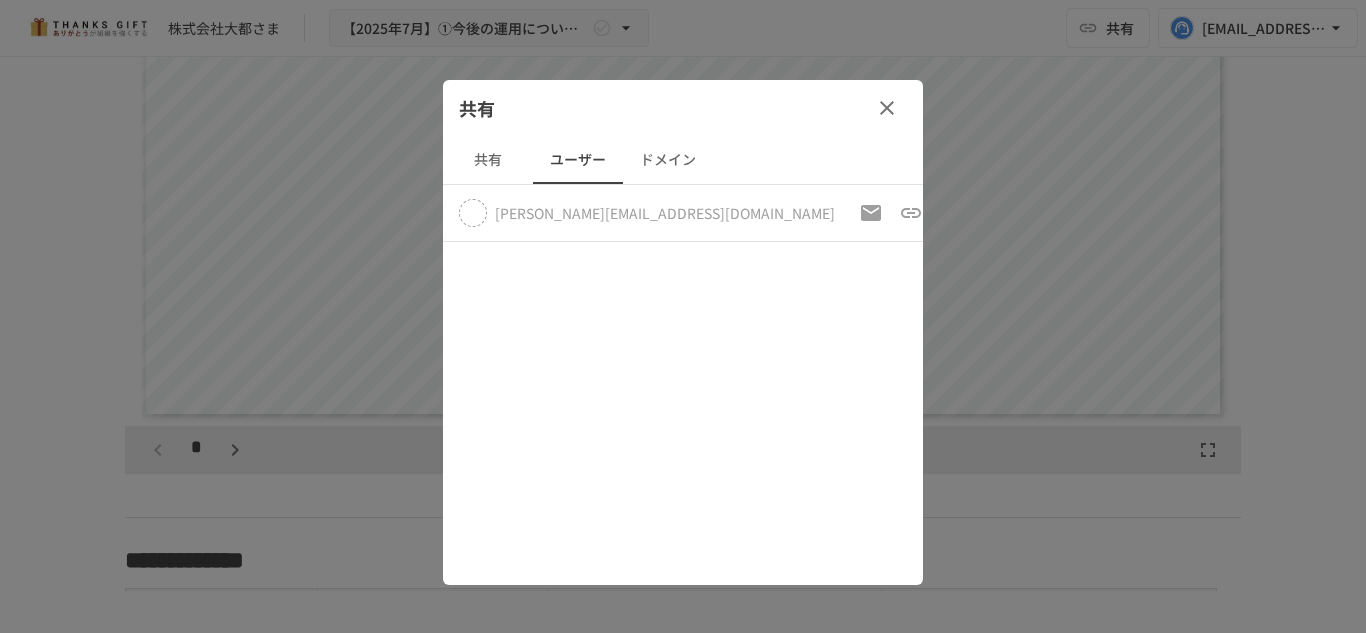 click 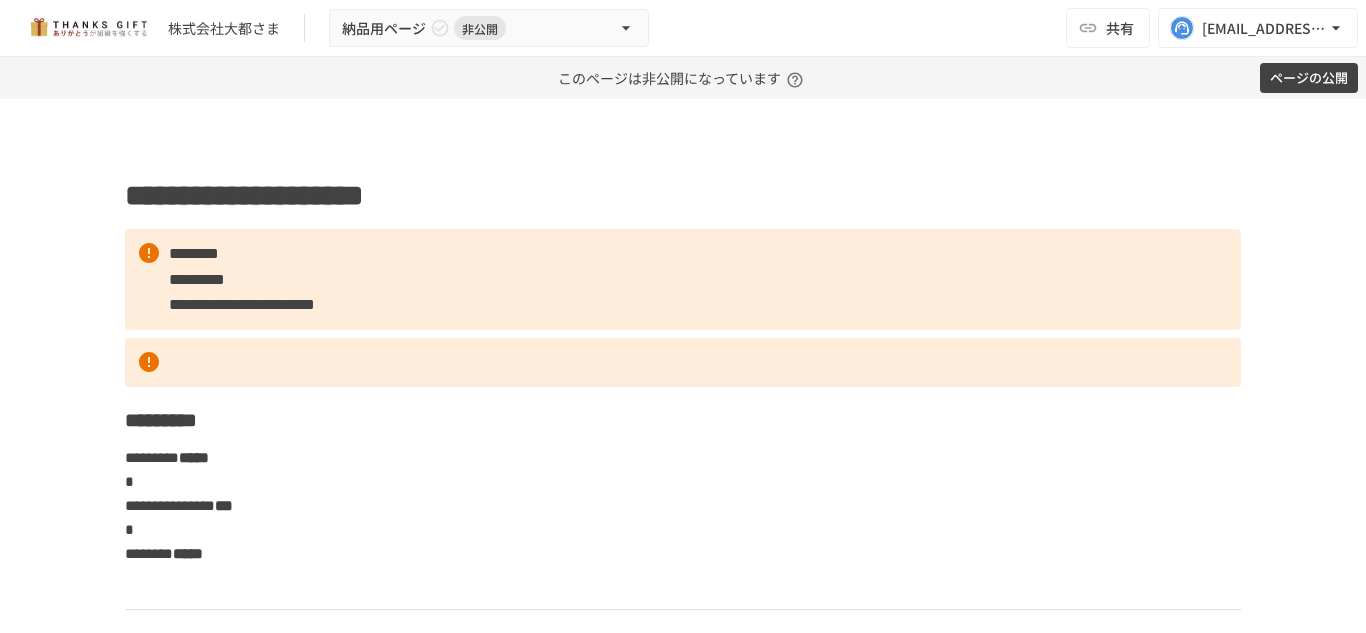 scroll, scrollTop: 0, scrollLeft: 0, axis: both 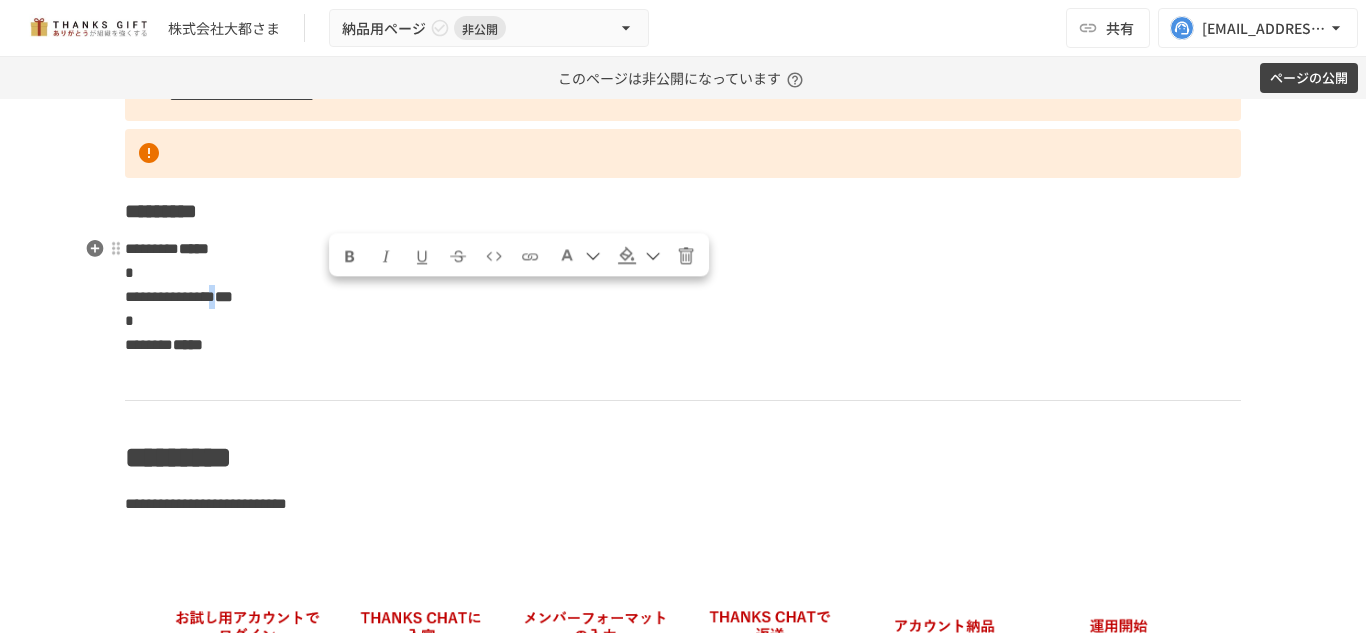 click on "**********" at bounding box center [170, 296] 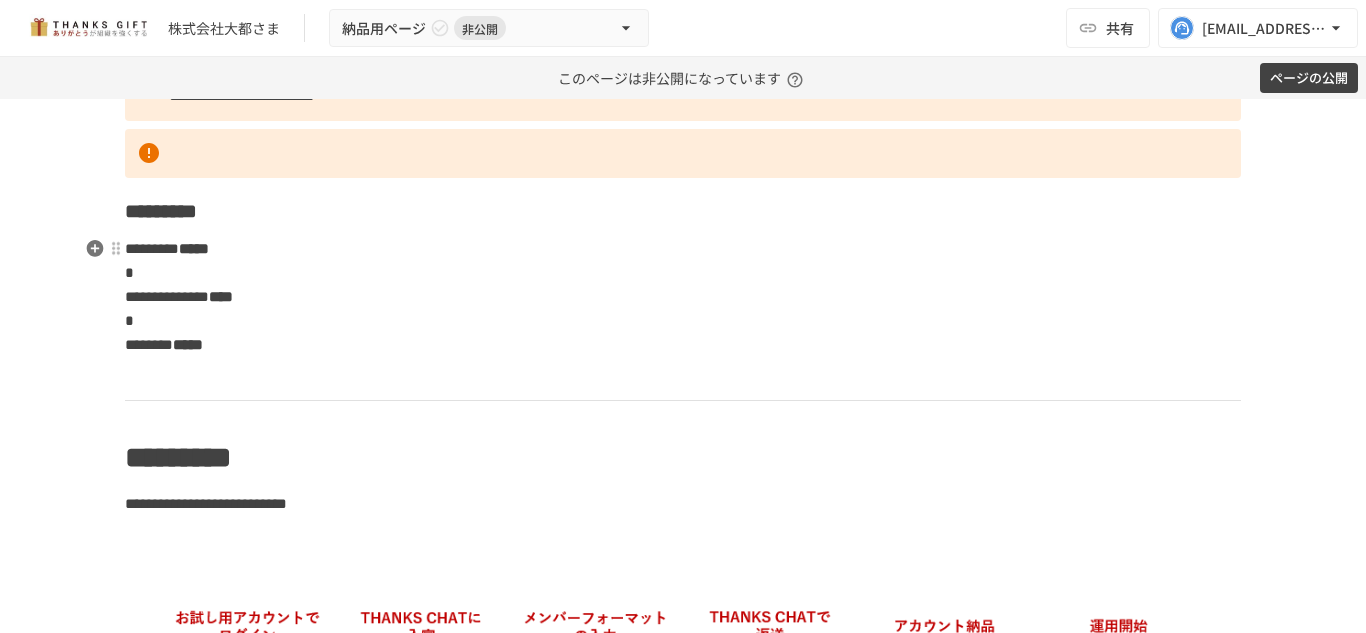 click on "**********" at bounding box center [683, 297] 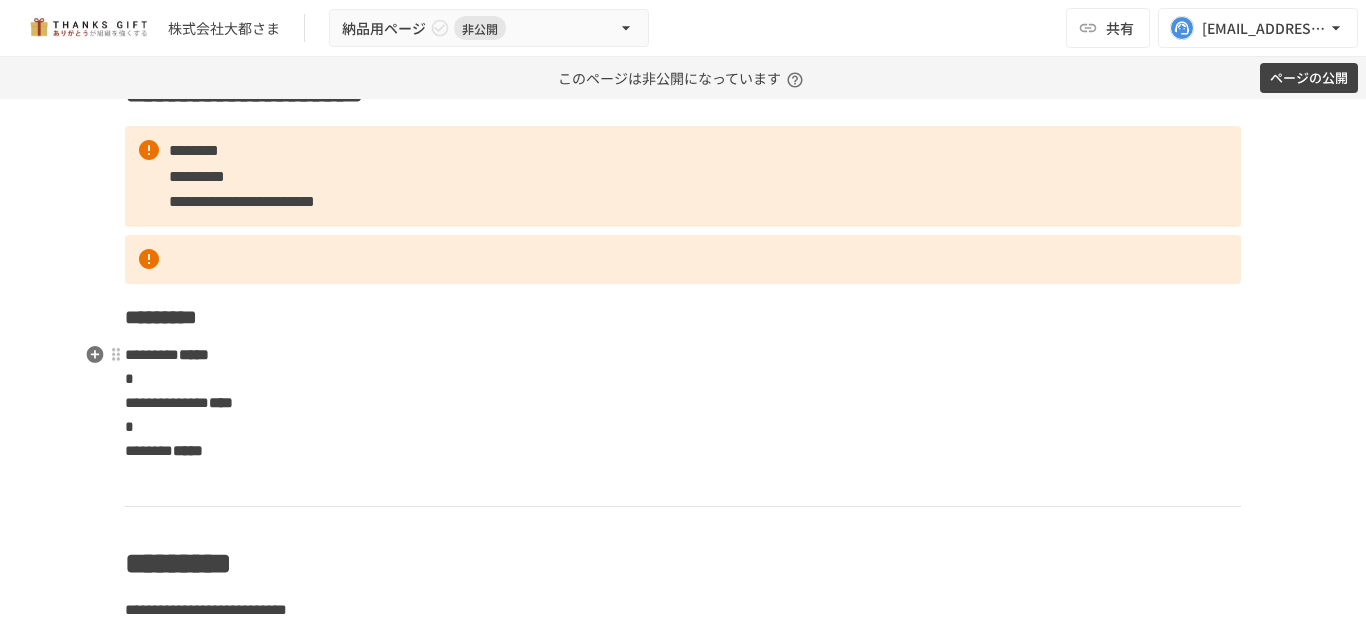 scroll, scrollTop: 0, scrollLeft: 0, axis: both 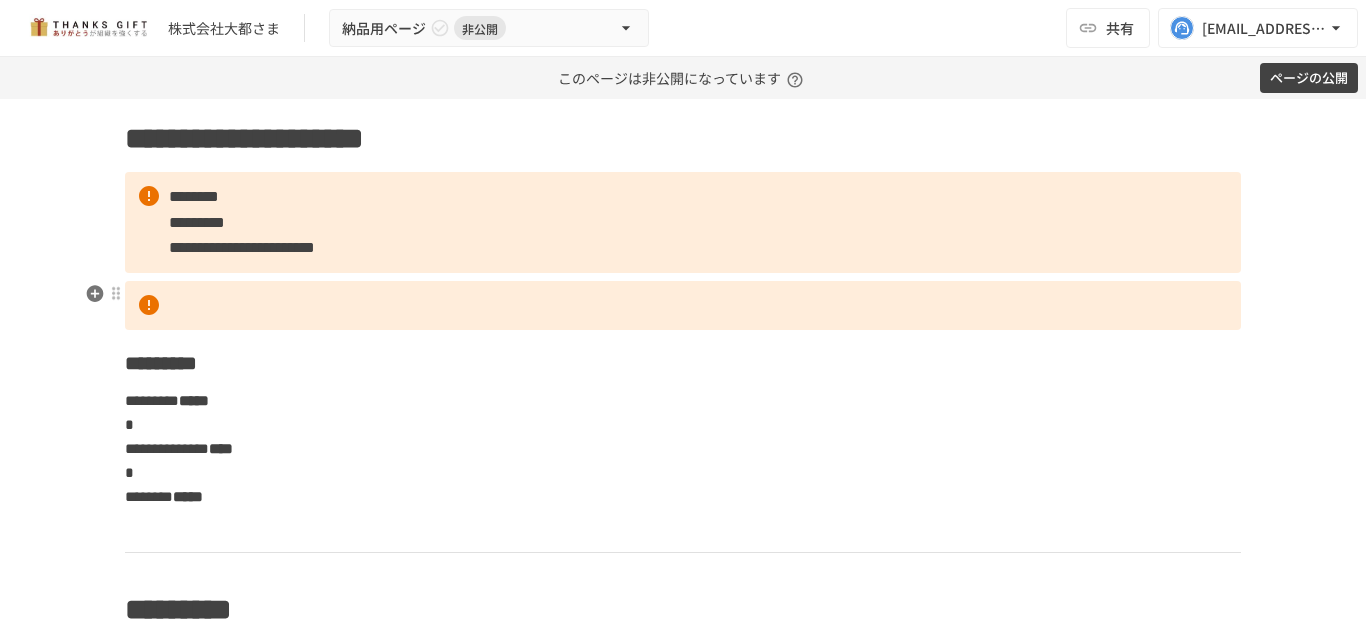 click at bounding box center (683, 306) 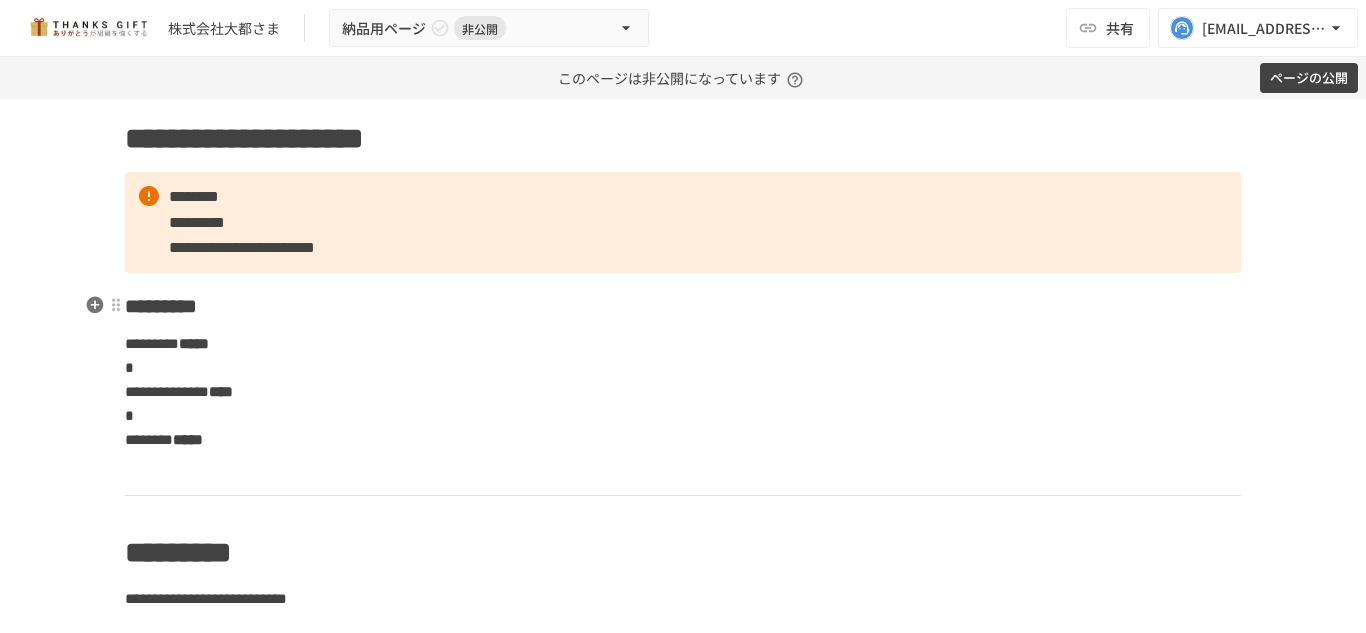 scroll, scrollTop: 0, scrollLeft: 0, axis: both 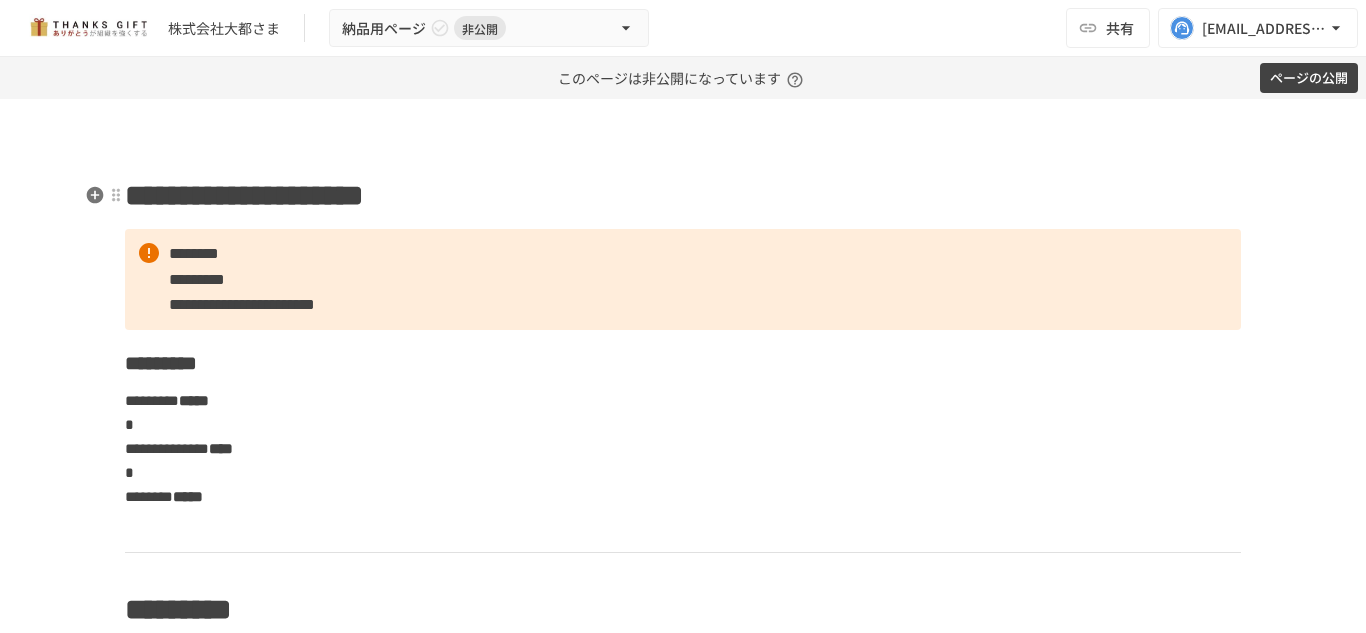 click on "**********" at bounding box center [683, 196] 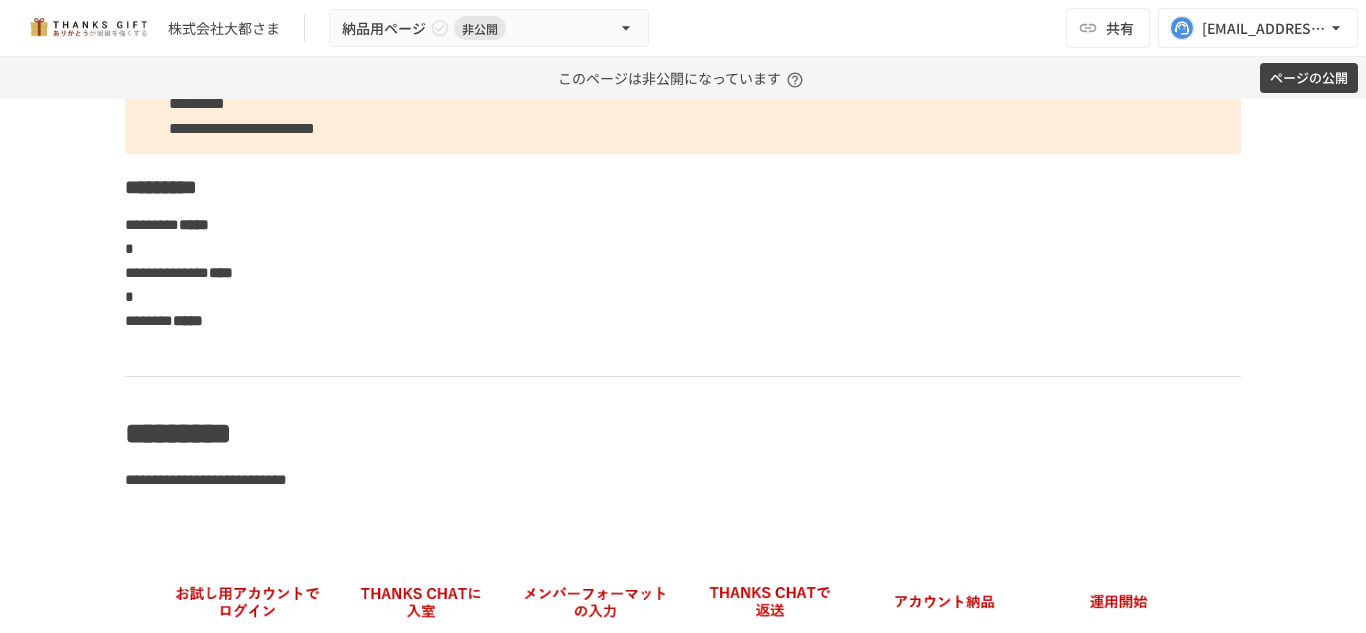 scroll, scrollTop: 0, scrollLeft: 0, axis: both 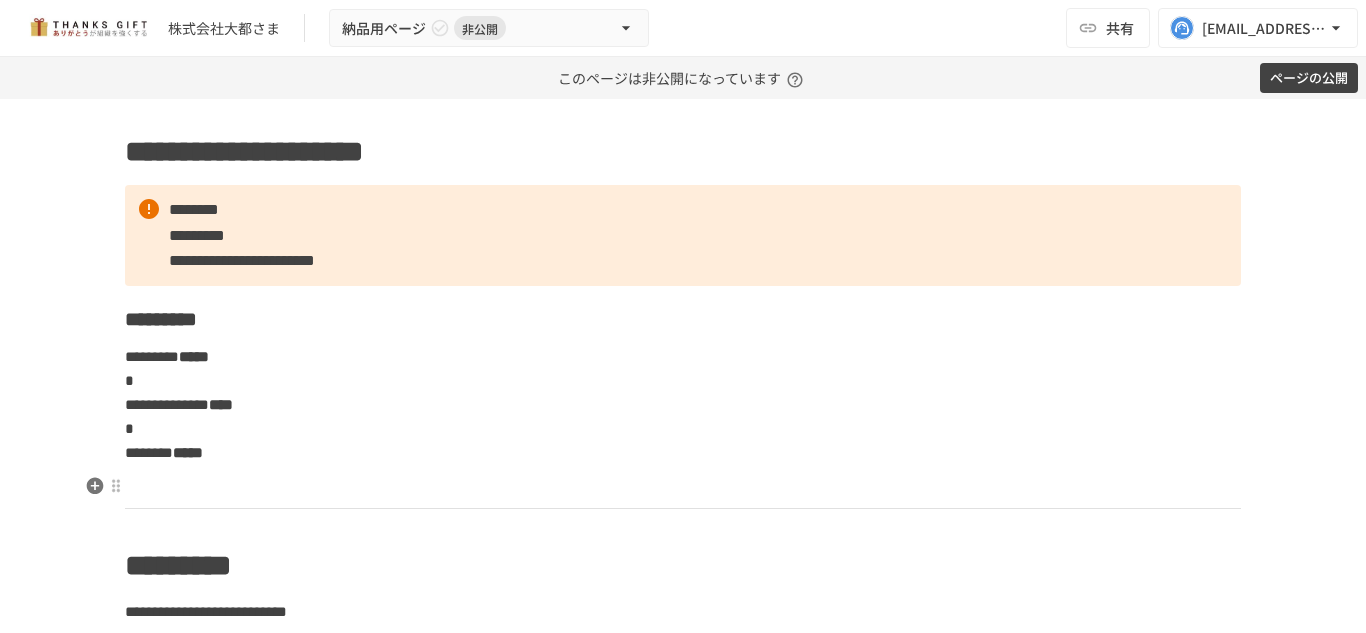 click at bounding box center [683, 487] 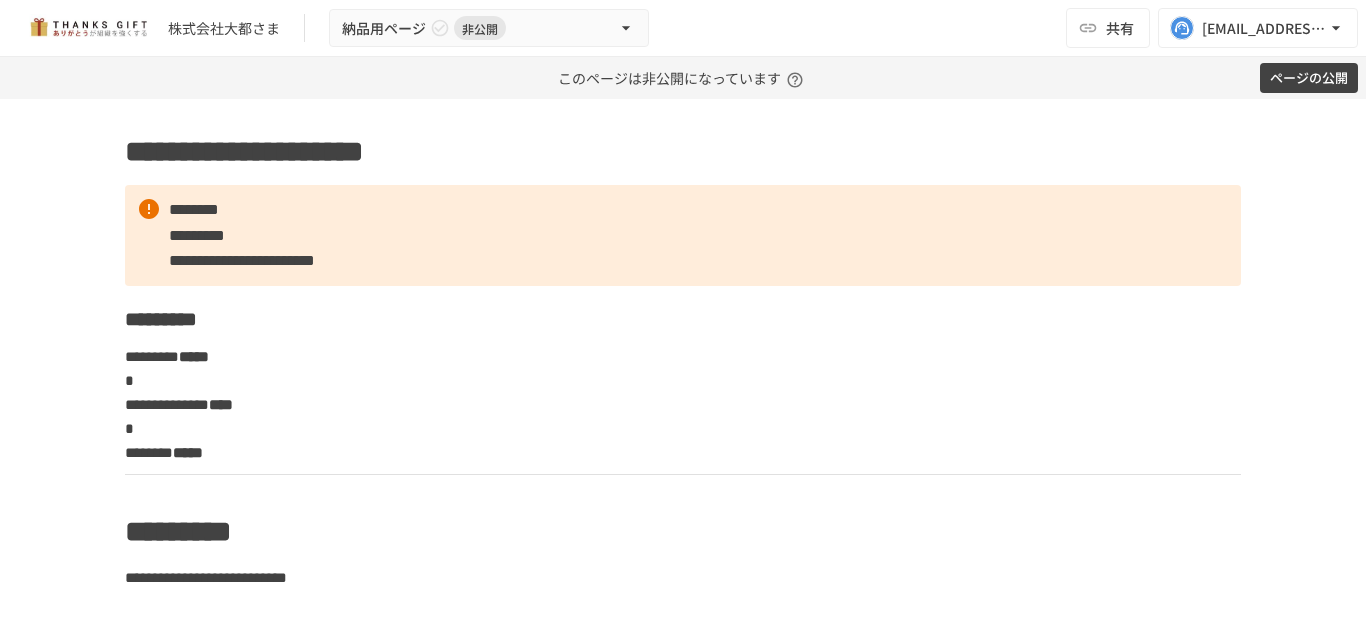 click on "**********" at bounding box center [683, 366] 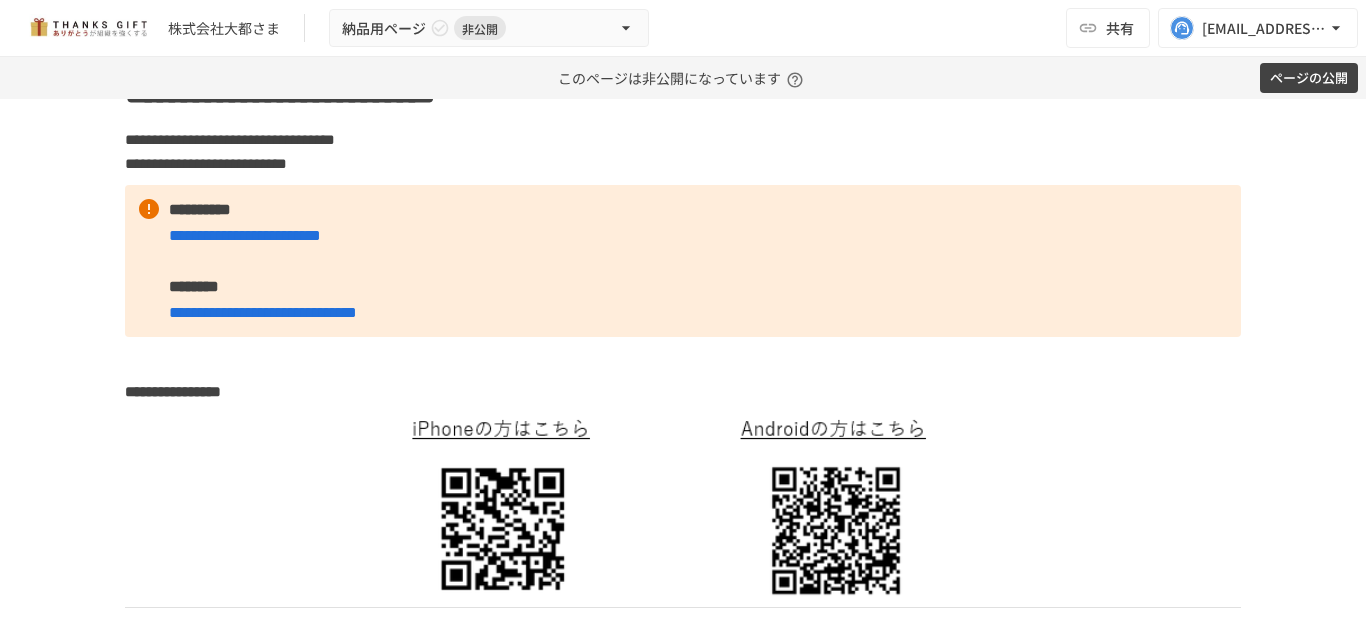scroll, scrollTop: 961, scrollLeft: 0, axis: vertical 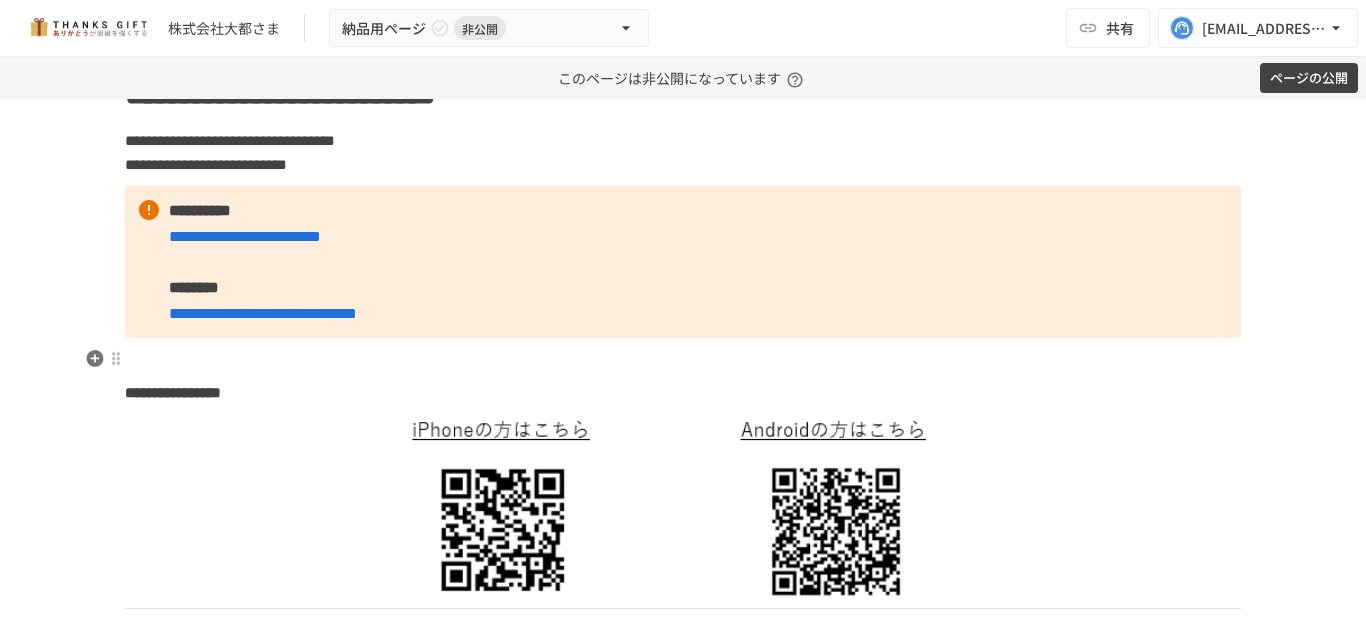 click on "**********" at bounding box center [683, 2198] 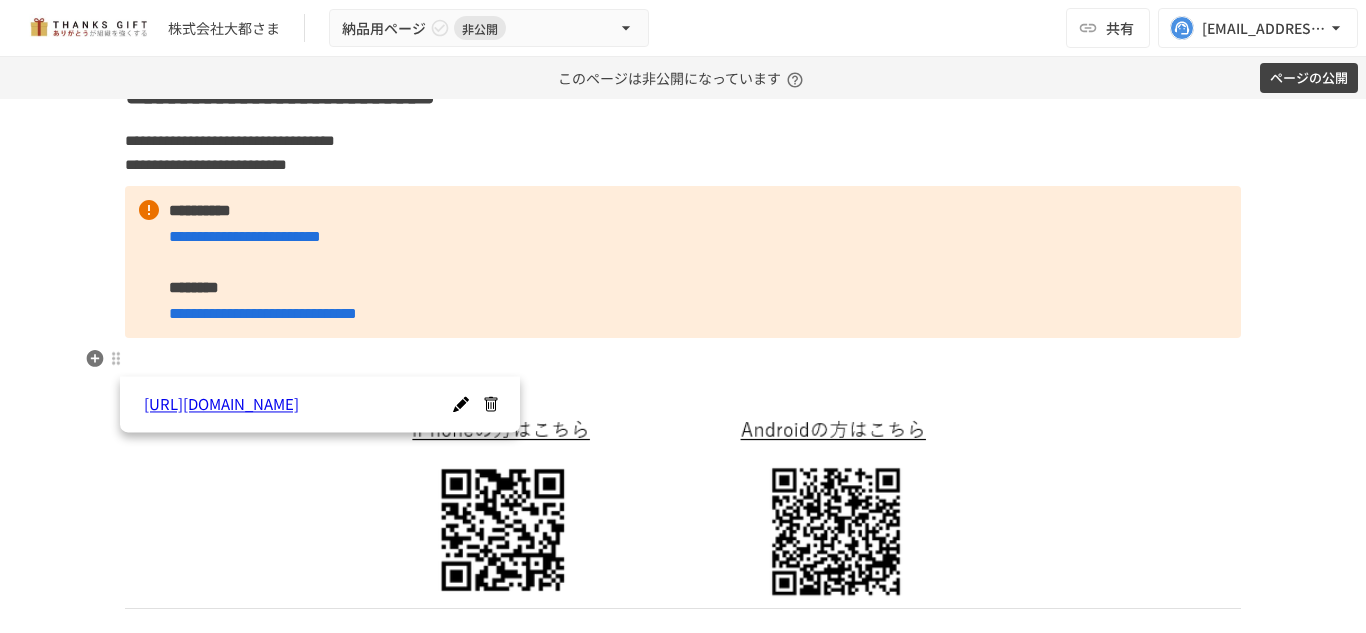click at bounding box center [683, 359] 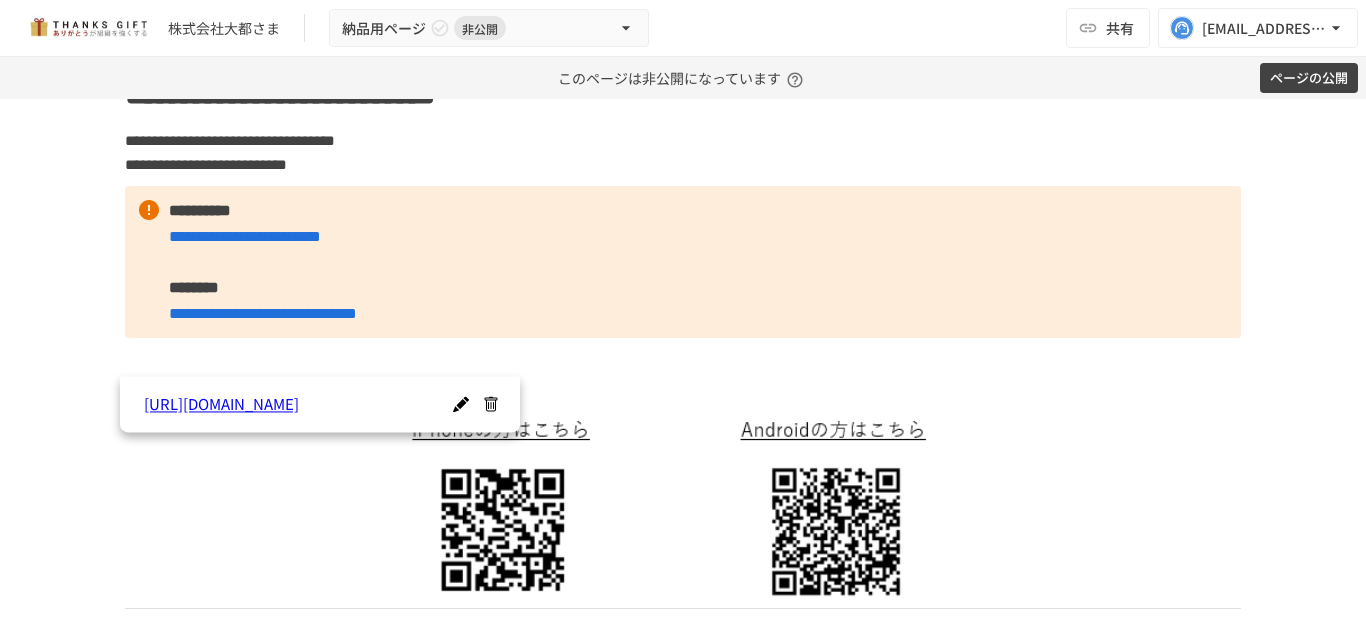 click on "**********" at bounding box center (683, 366) 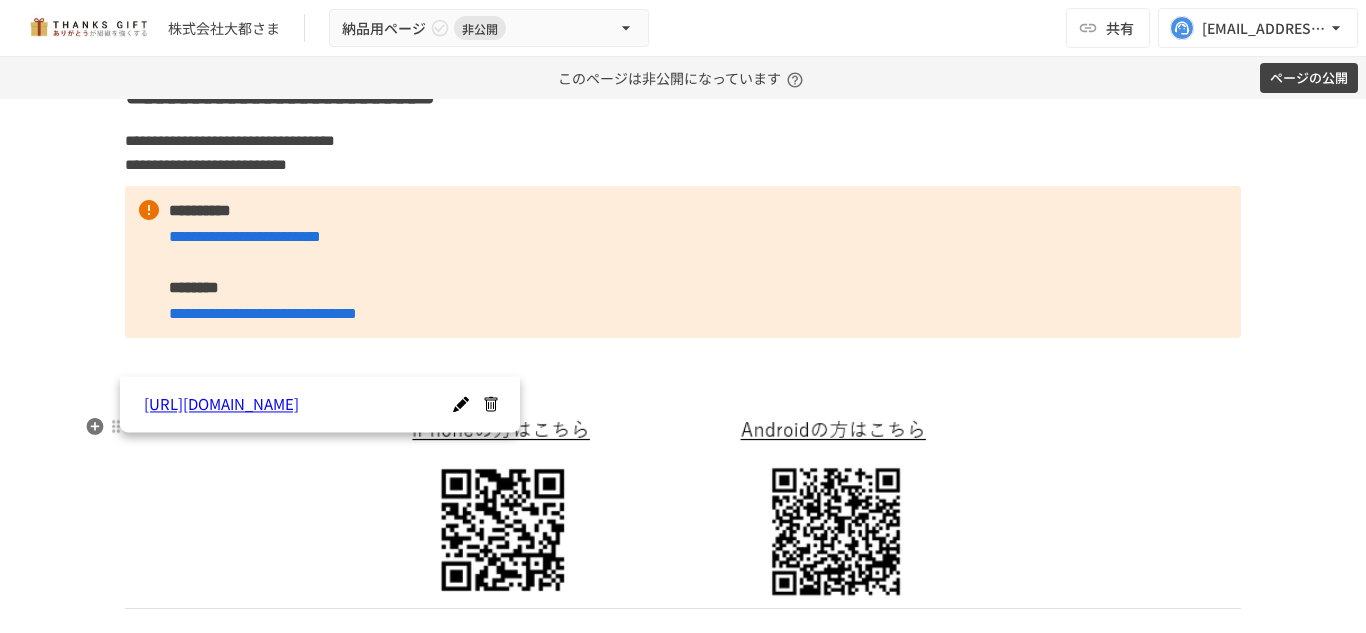 click at bounding box center (683, 507) 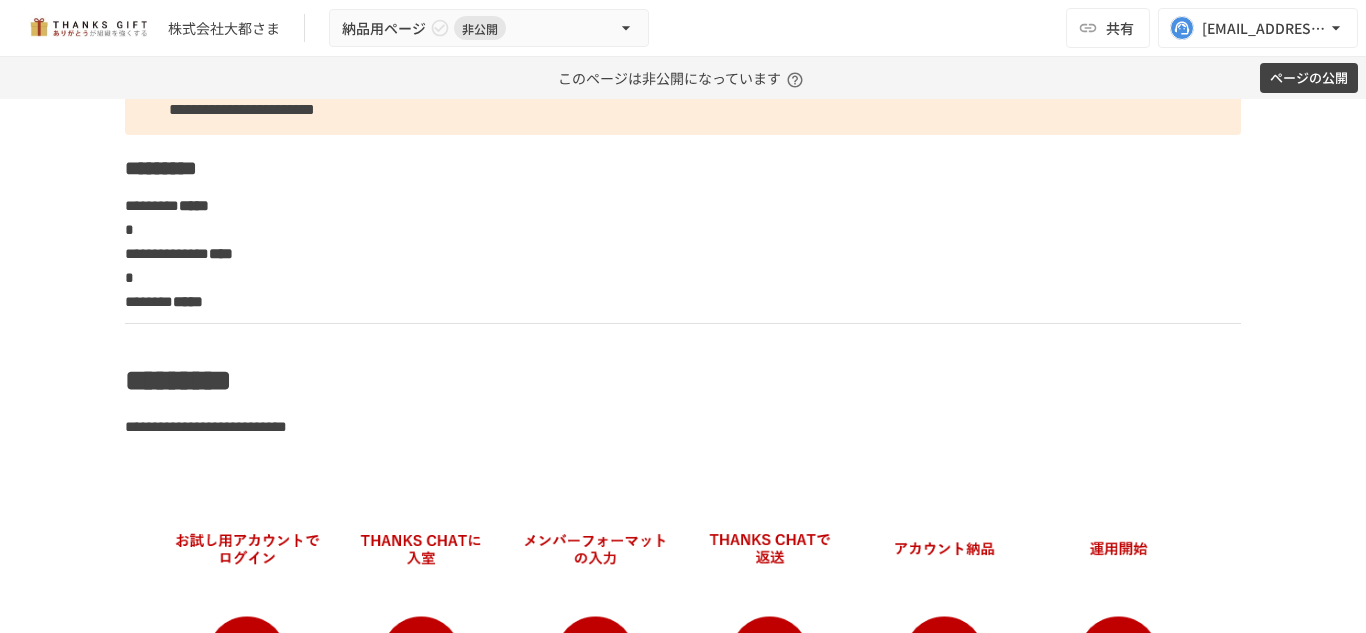 scroll, scrollTop: 0, scrollLeft: 0, axis: both 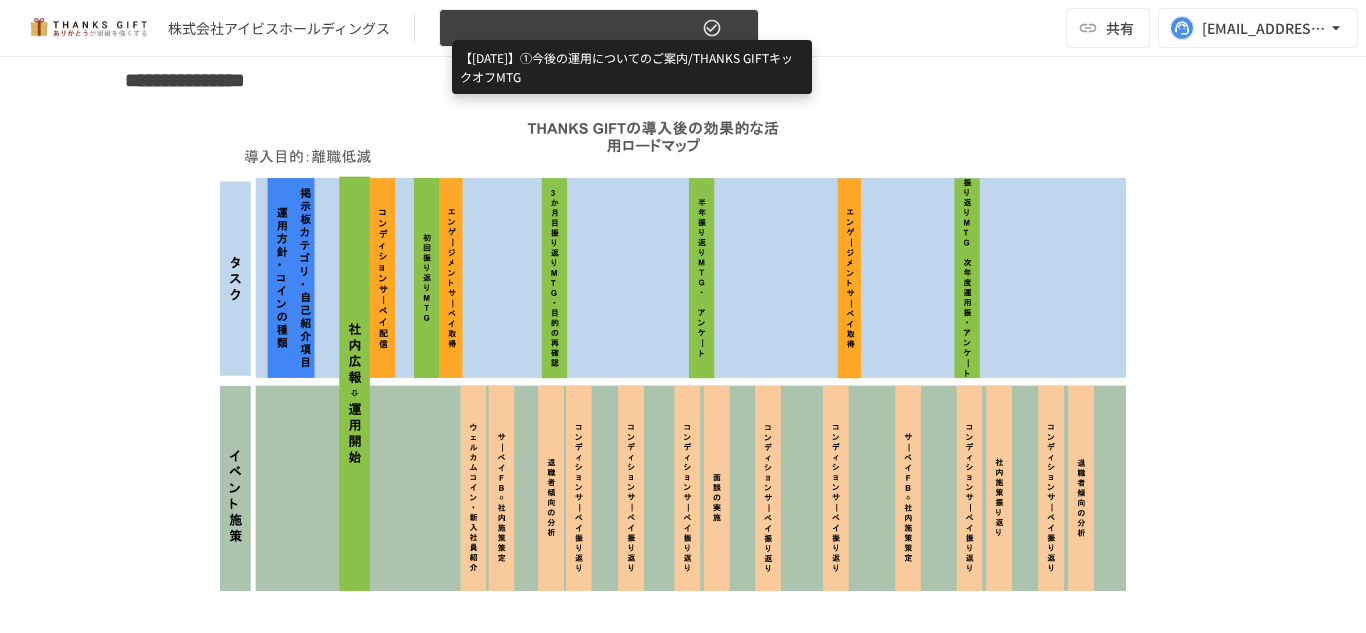 click on "【[DATE]】①今後の運用についてのご案内/THANKS GIFTキックオフMTG" at bounding box center [575, 28] 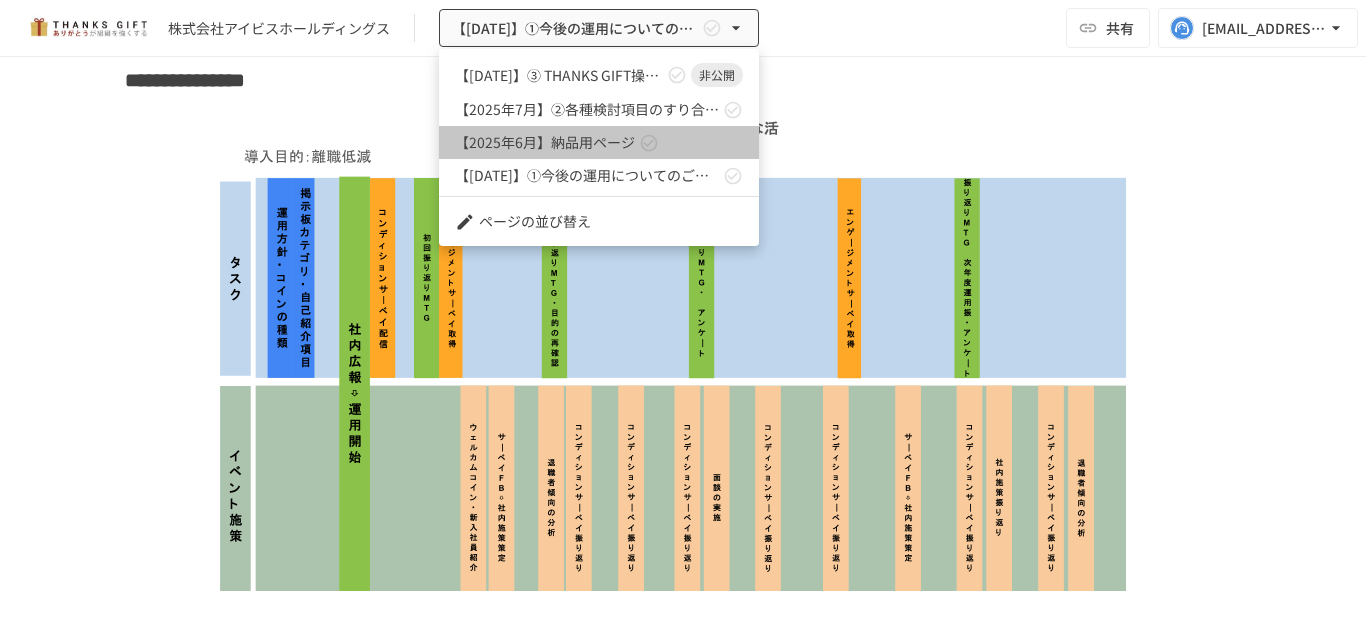 click on "【2025年6月】納品用ページ" at bounding box center (545, 142) 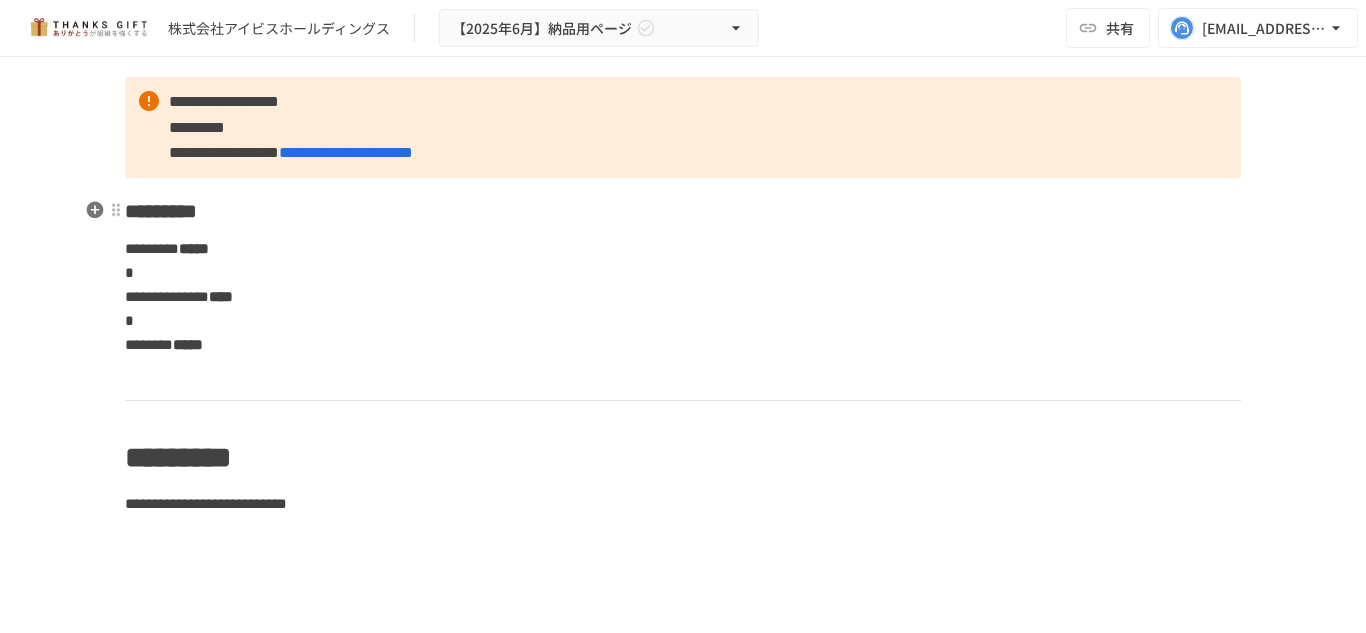 scroll, scrollTop: 0, scrollLeft: 0, axis: both 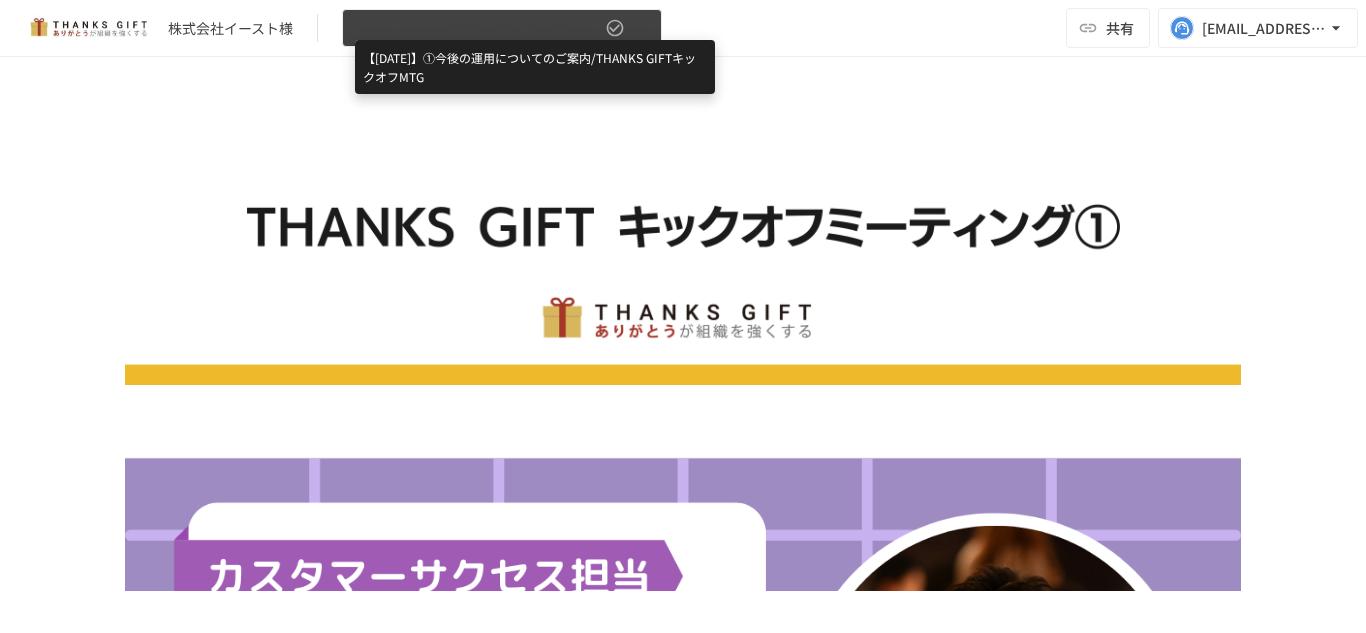 click on "【[DATE]】①今後の運用についてのご案内/THANKS GIFTキックオフMTG" at bounding box center (478, 28) 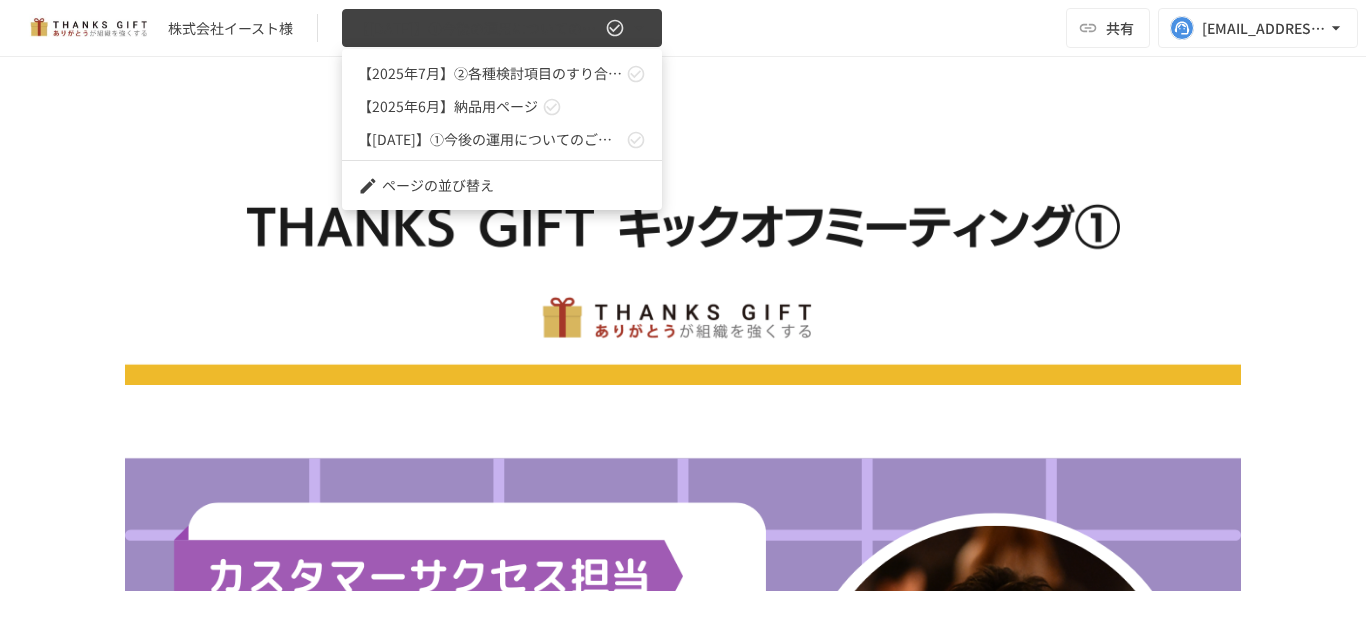 click at bounding box center [683, 316] 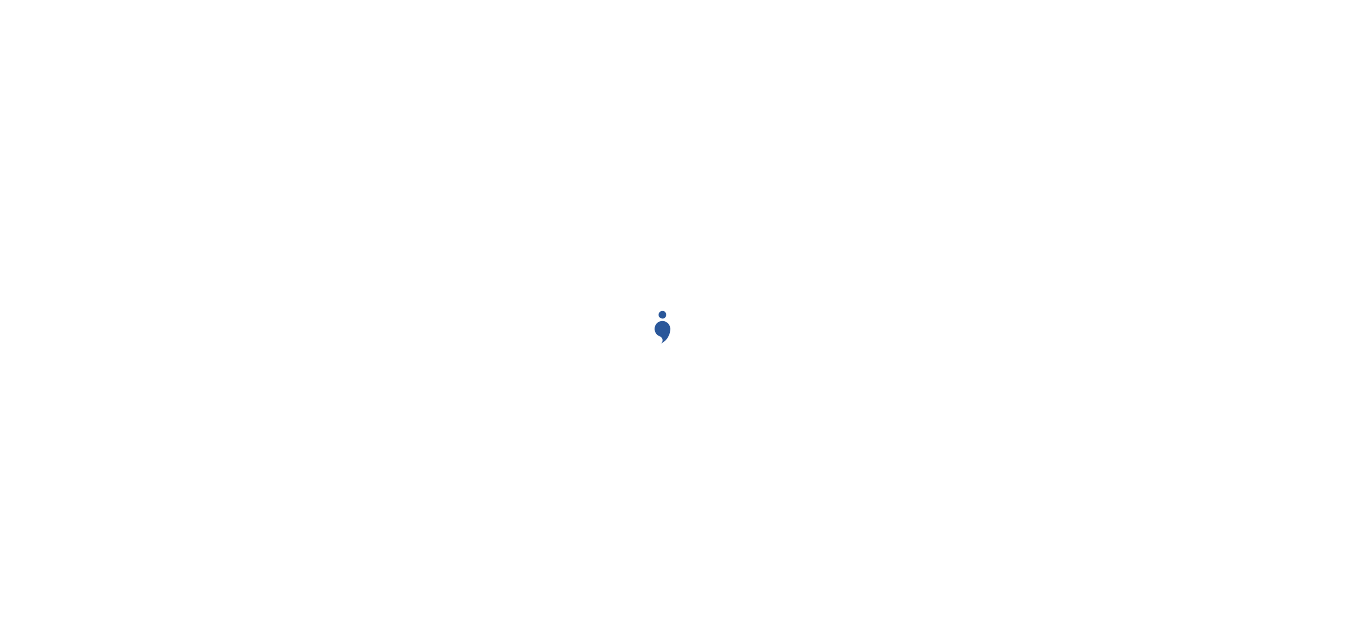 scroll, scrollTop: 0, scrollLeft: 0, axis: both 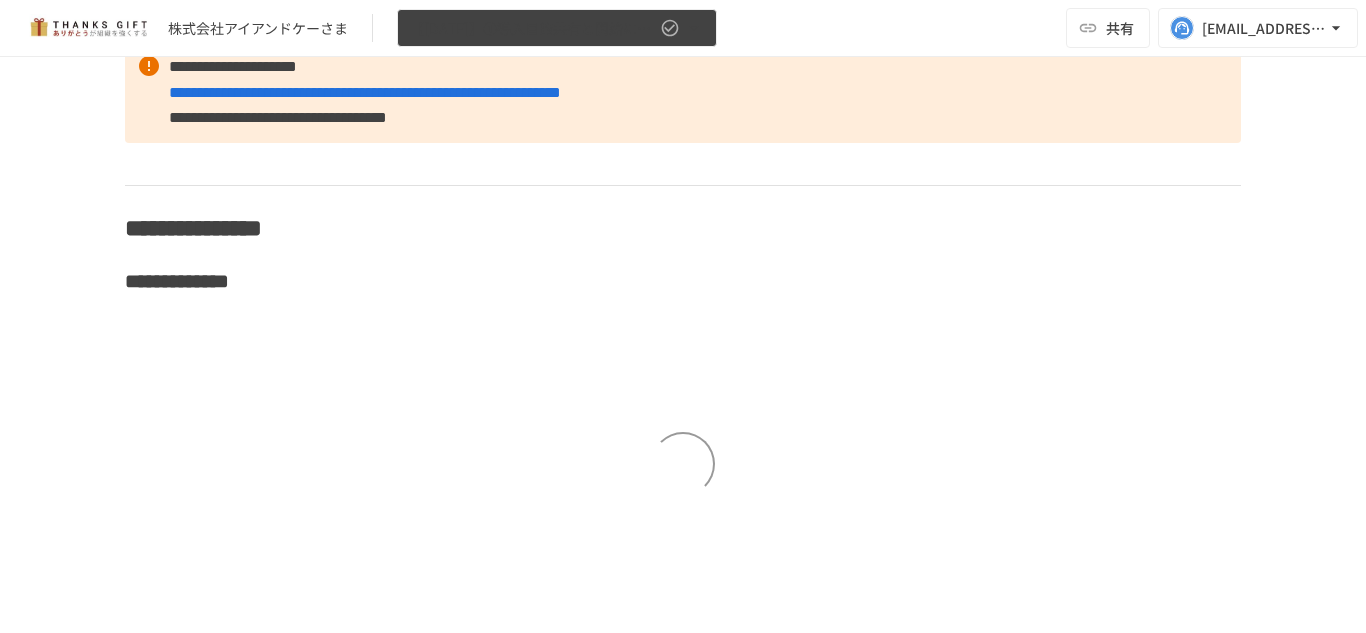click 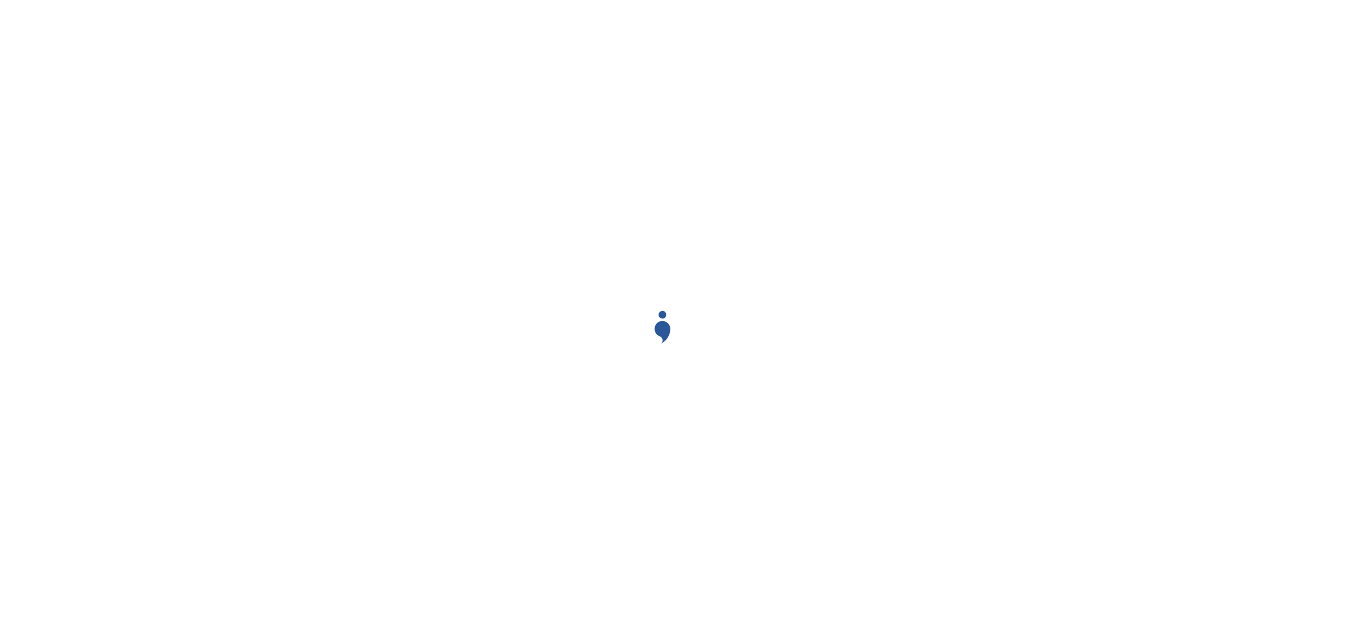 scroll, scrollTop: 0, scrollLeft: 0, axis: both 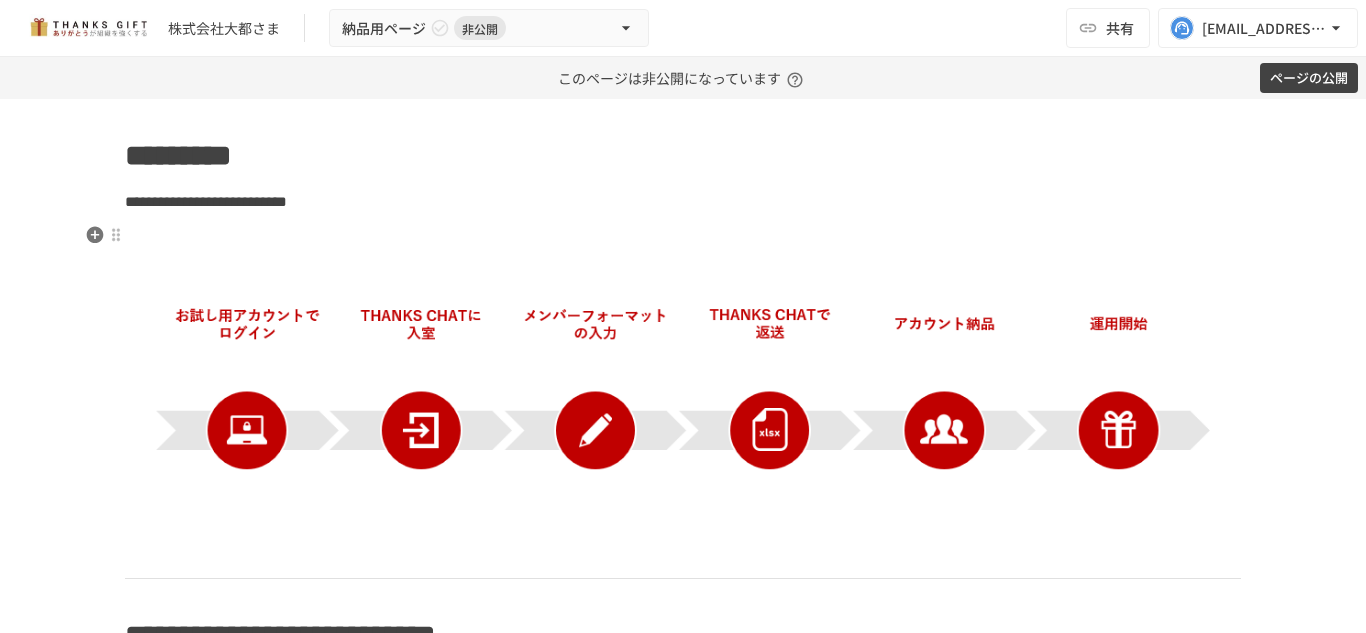 click at bounding box center [683, 397] 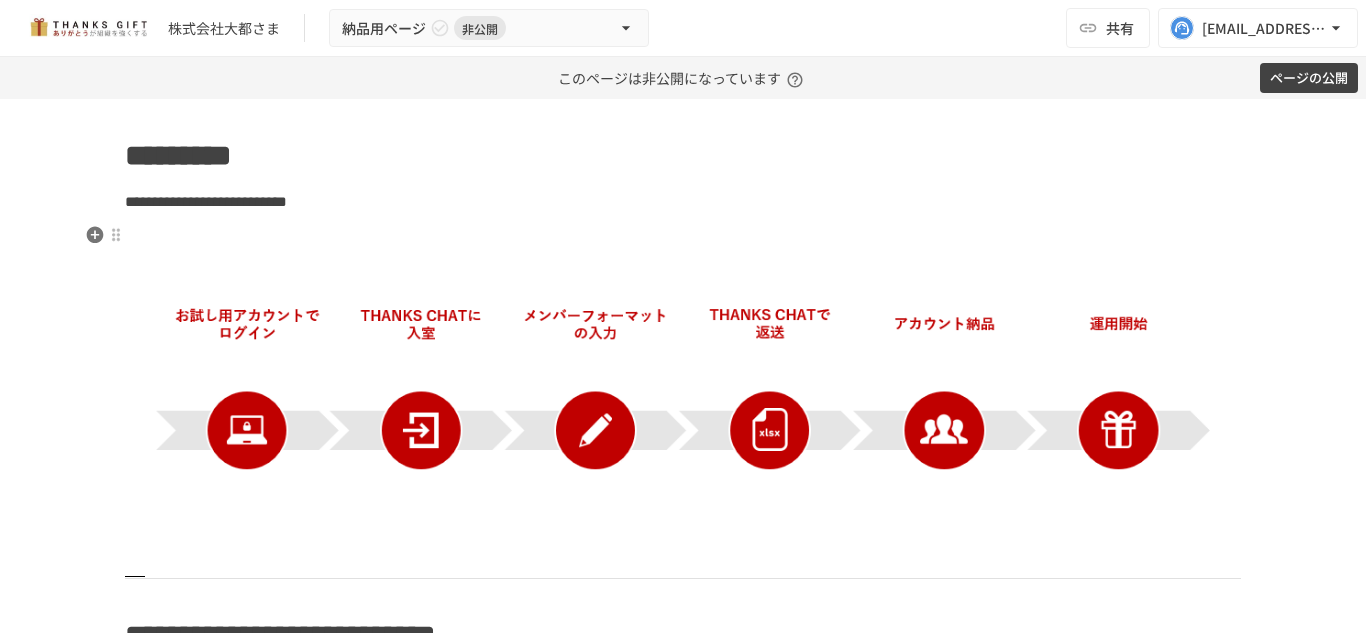 click on "**********" at bounding box center [683, 2739] 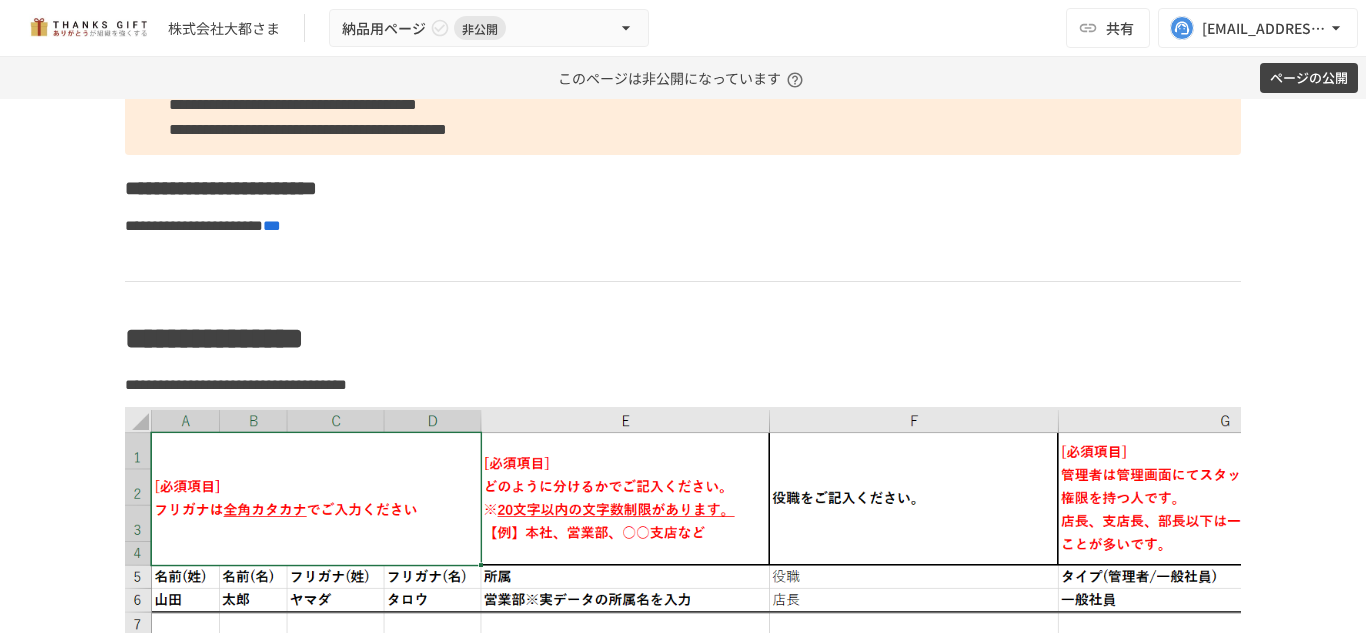 scroll, scrollTop: 2688, scrollLeft: 0, axis: vertical 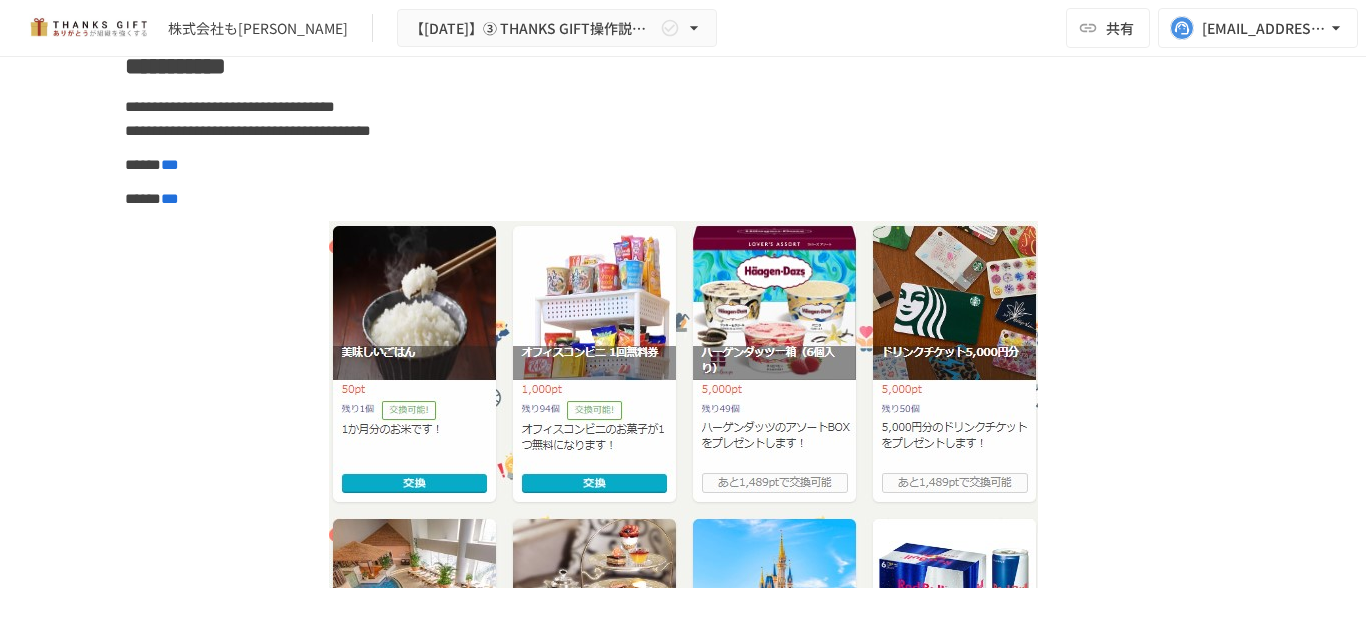 click on "**********" at bounding box center (683, 4834) 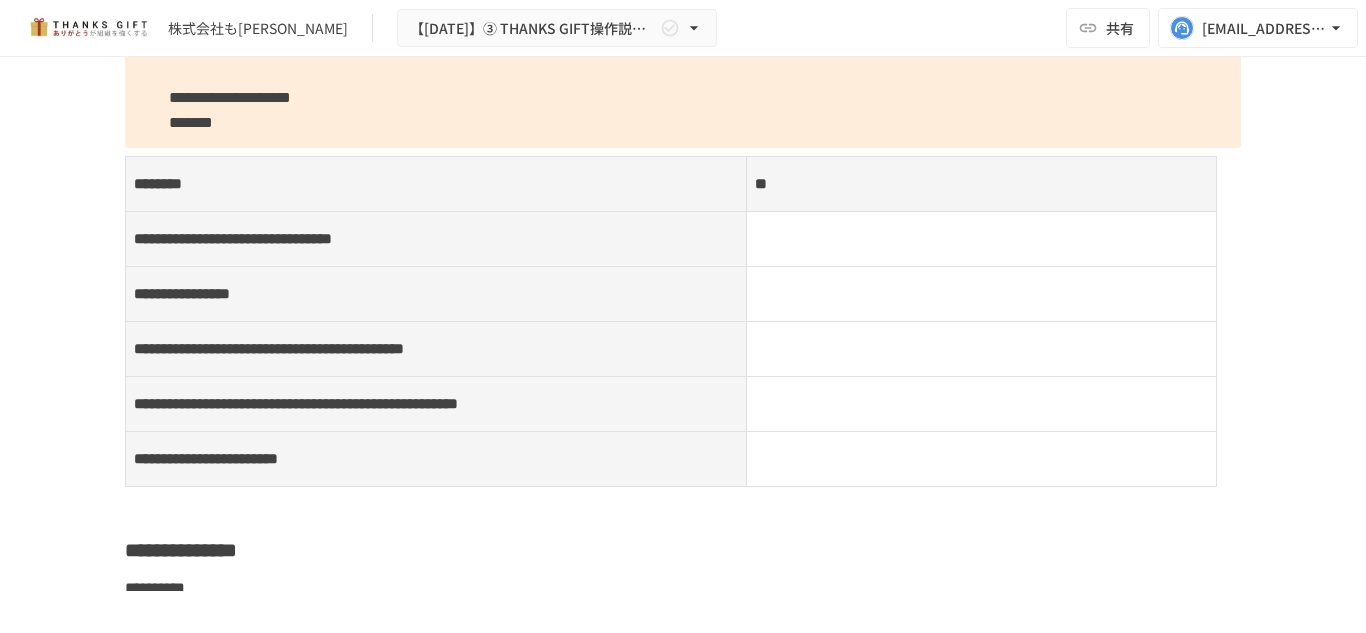 scroll, scrollTop: 17934, scrollLeft: 0, axis: vertical 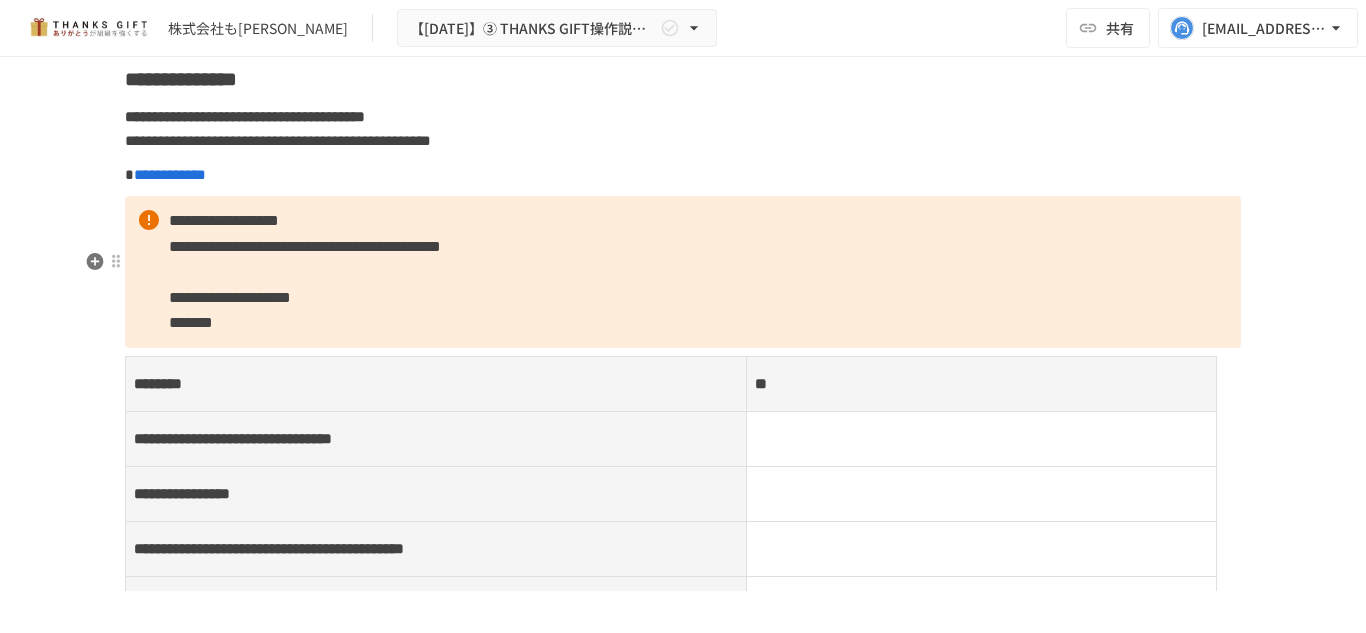 click on "**********" at bounding box center (683, 272) 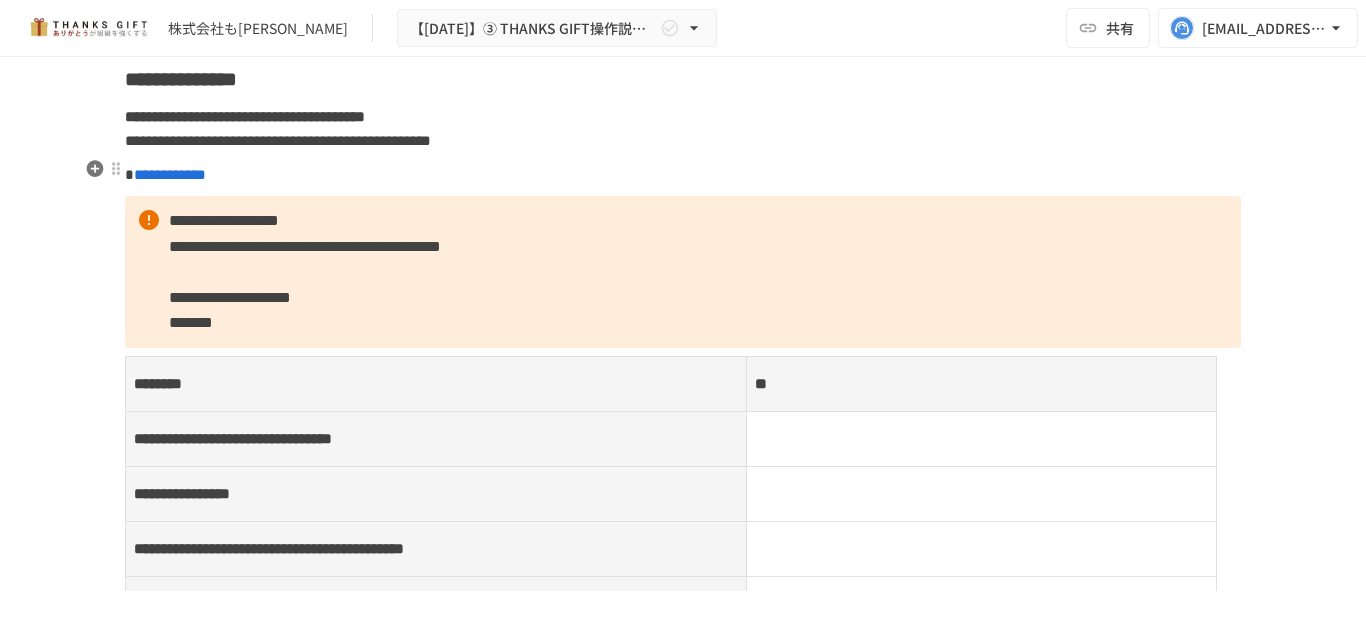 click on "**********" at bounding box center [278, 140] 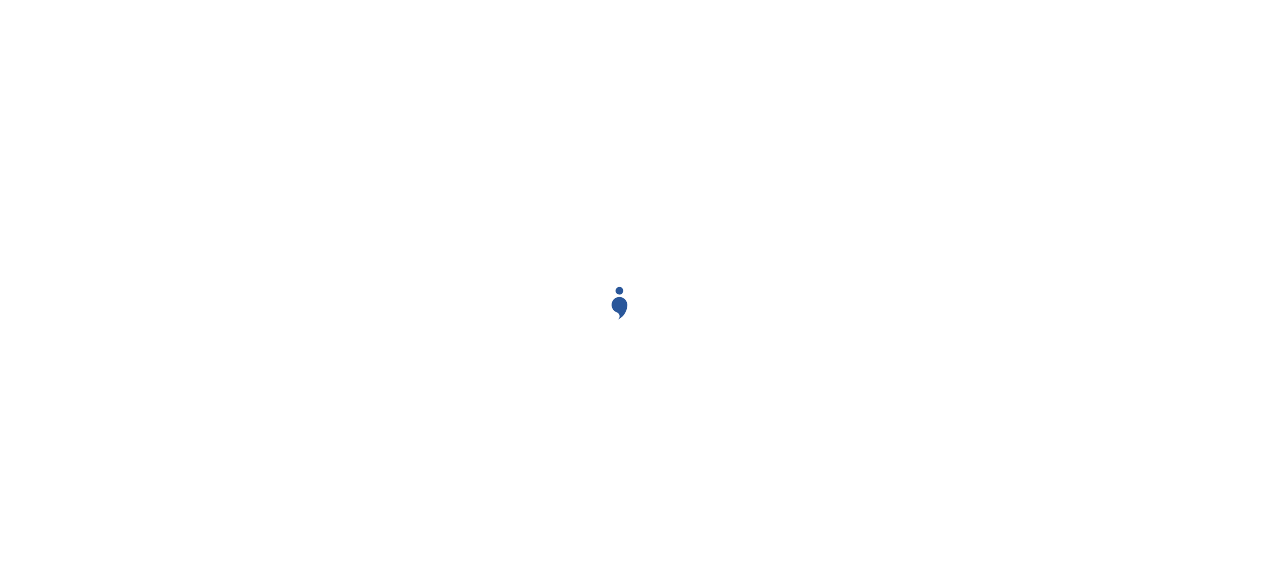 scroll, scrollTop: 0, scrollLeft: 0, axis: both 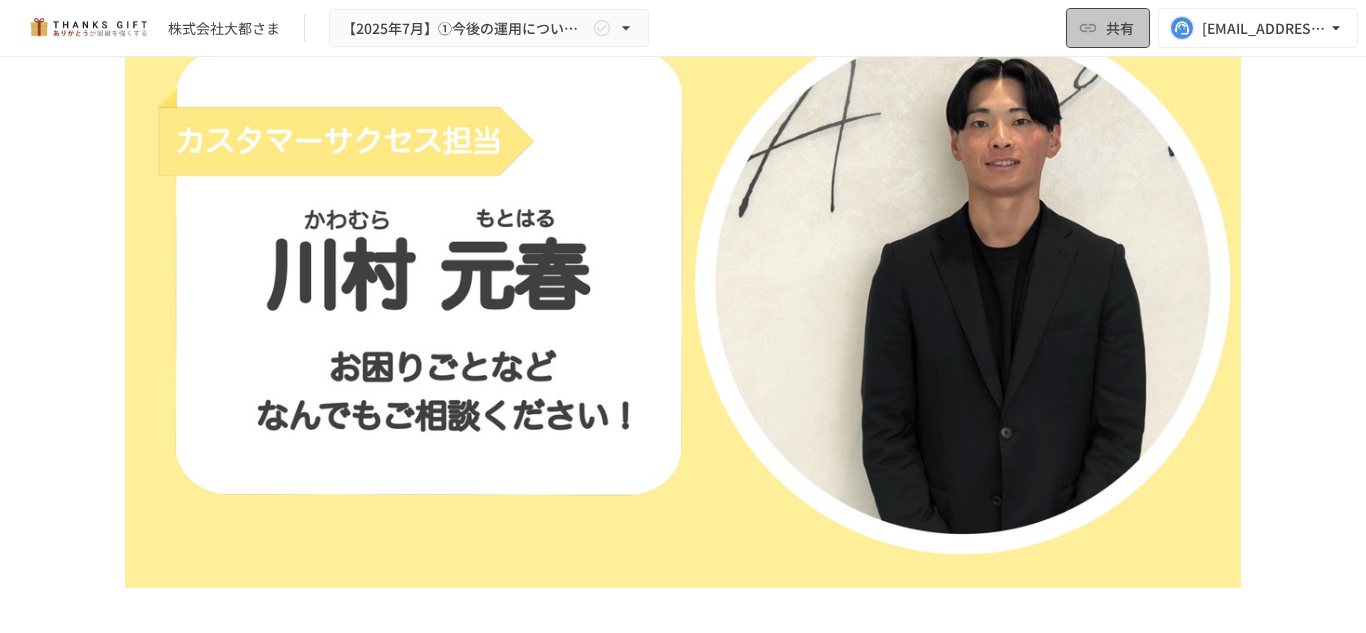 click on "共有" at bounding box center (1108, 28) 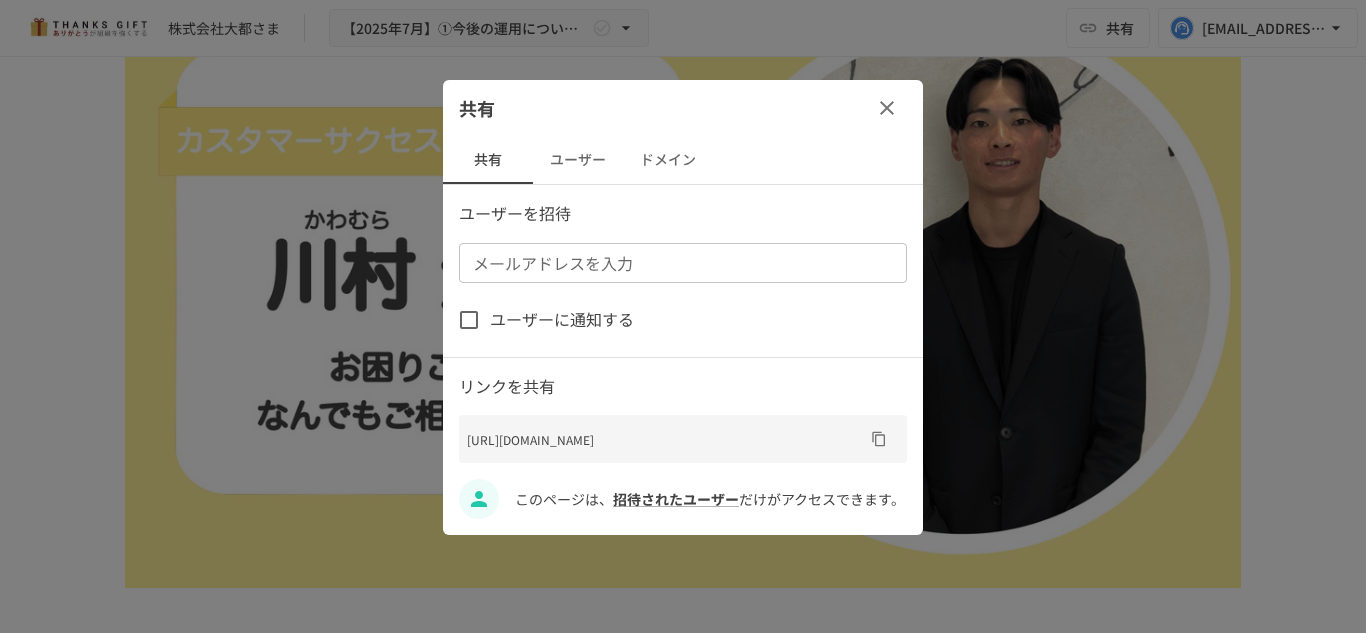 click on "ユーザー" at bounding box center [578, 160] 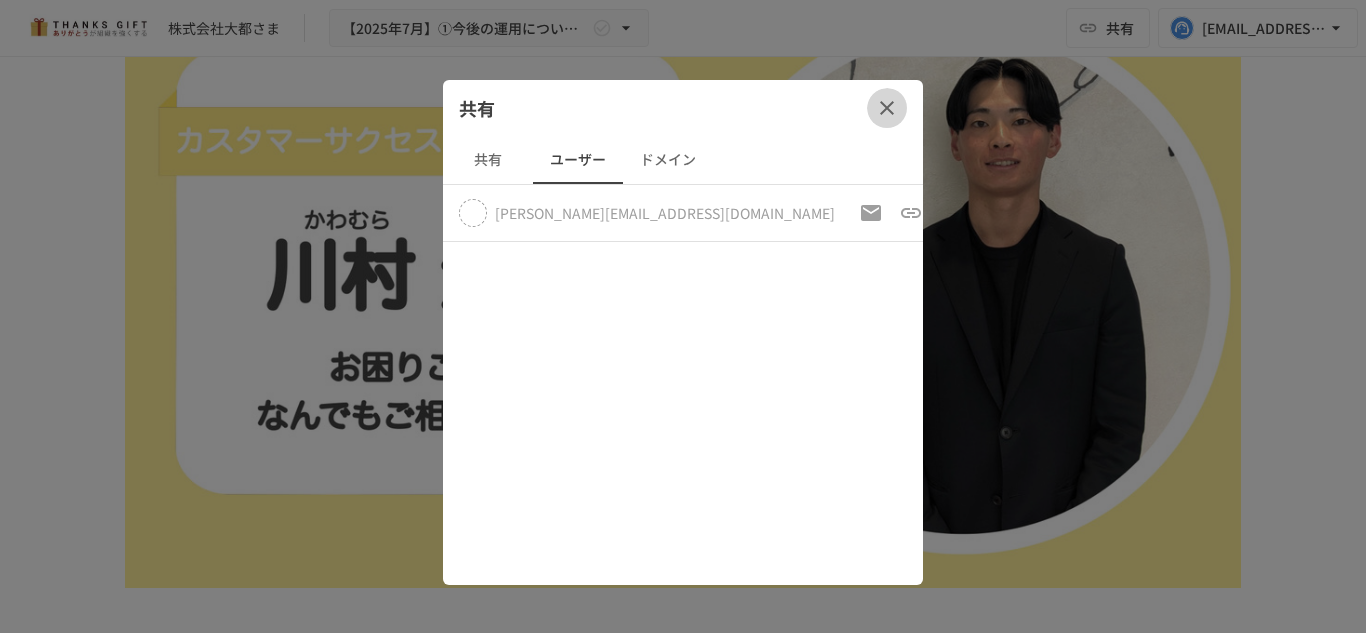 click at bounding box center (887, 108) 